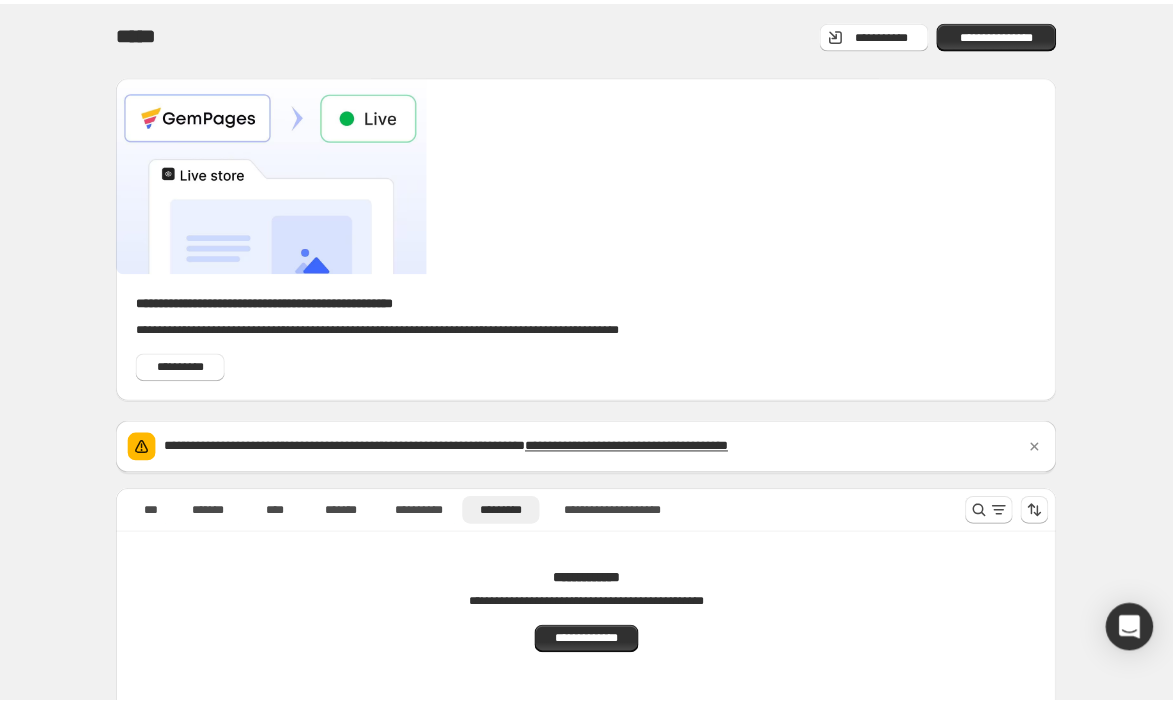 scroll, scrollTop: 0, scrollLeft: 0, axis: both 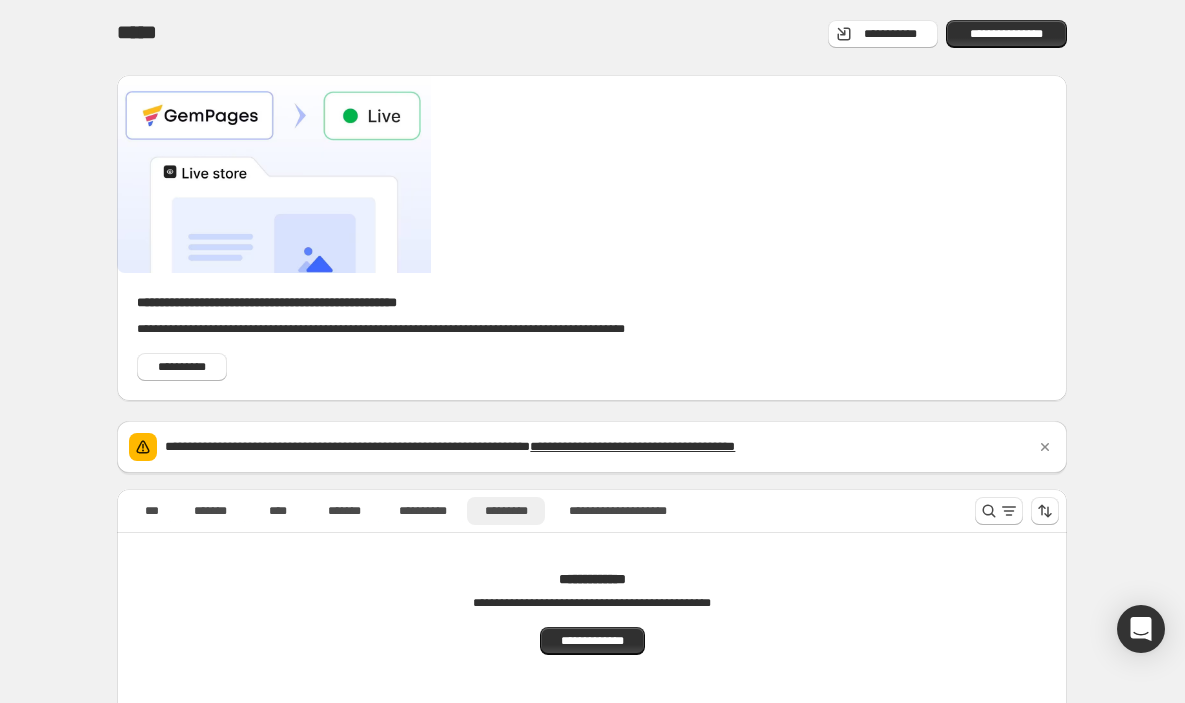 click on "*********" at bounding box center (505, 511) 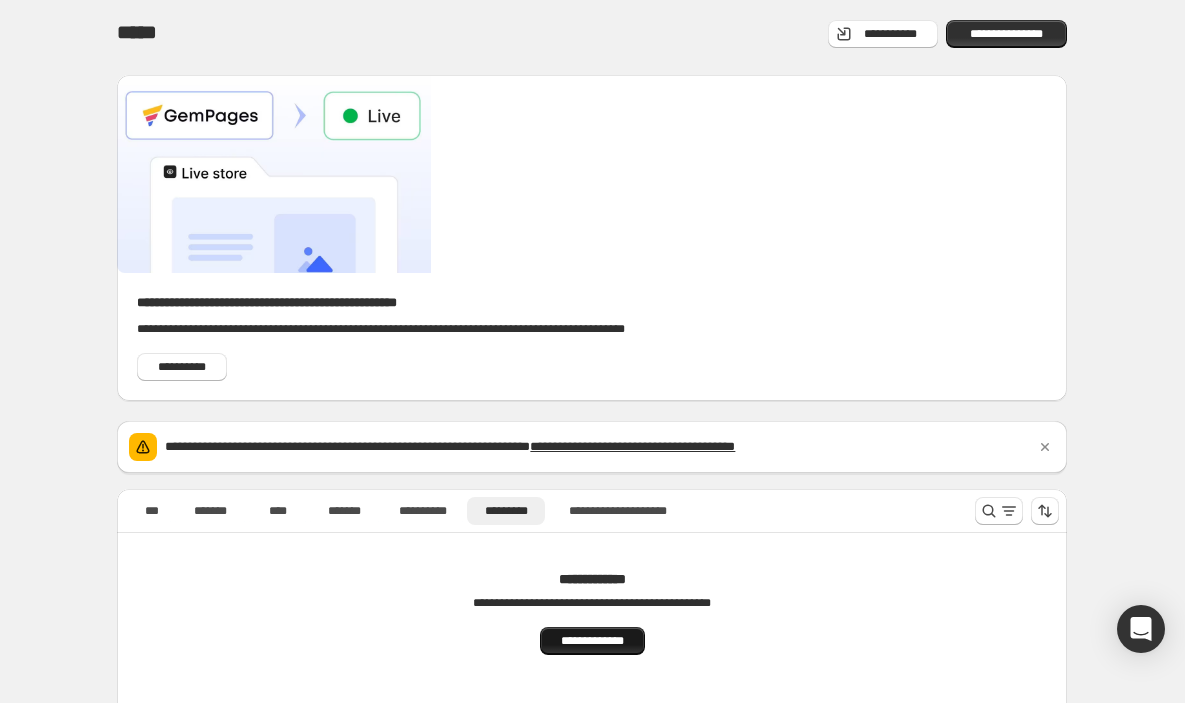 click on "**********" at bounding box center [592, 641] 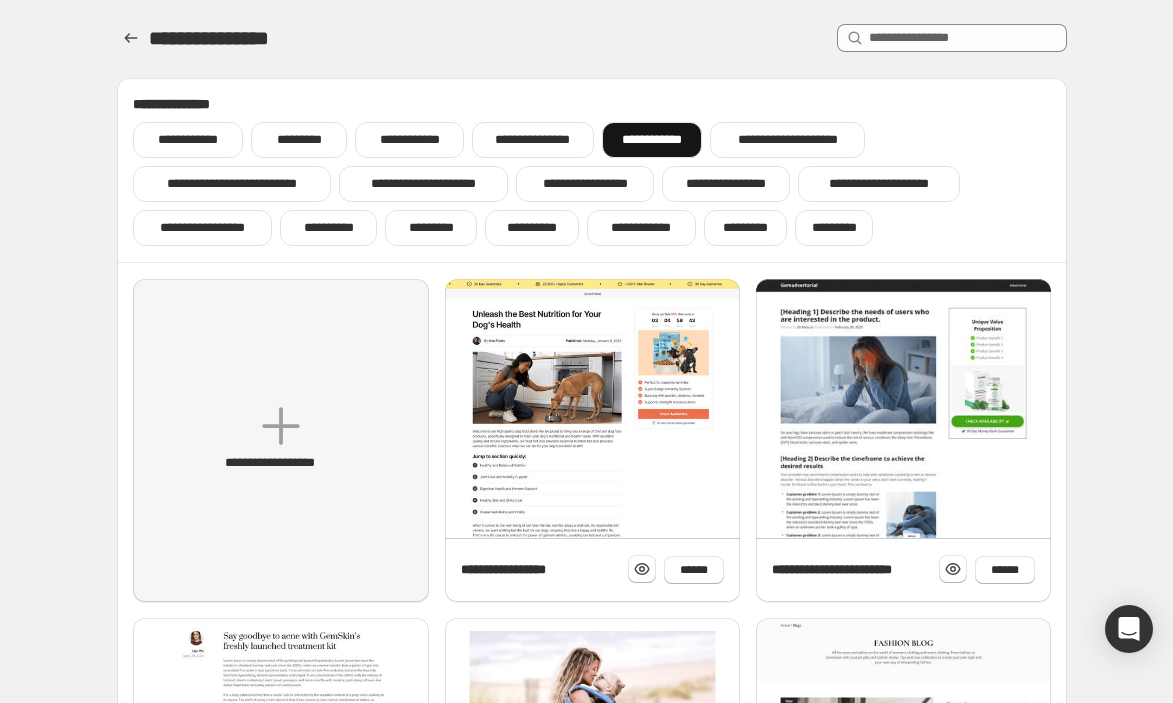 click on "[FIRST] [LAST] [MIDDLE] [STREET_NAME] [STREET_TYPE], [CITY], [STATE] [POSTAL_CODE], [COUNTRY]" at bounding box center [592, 720] 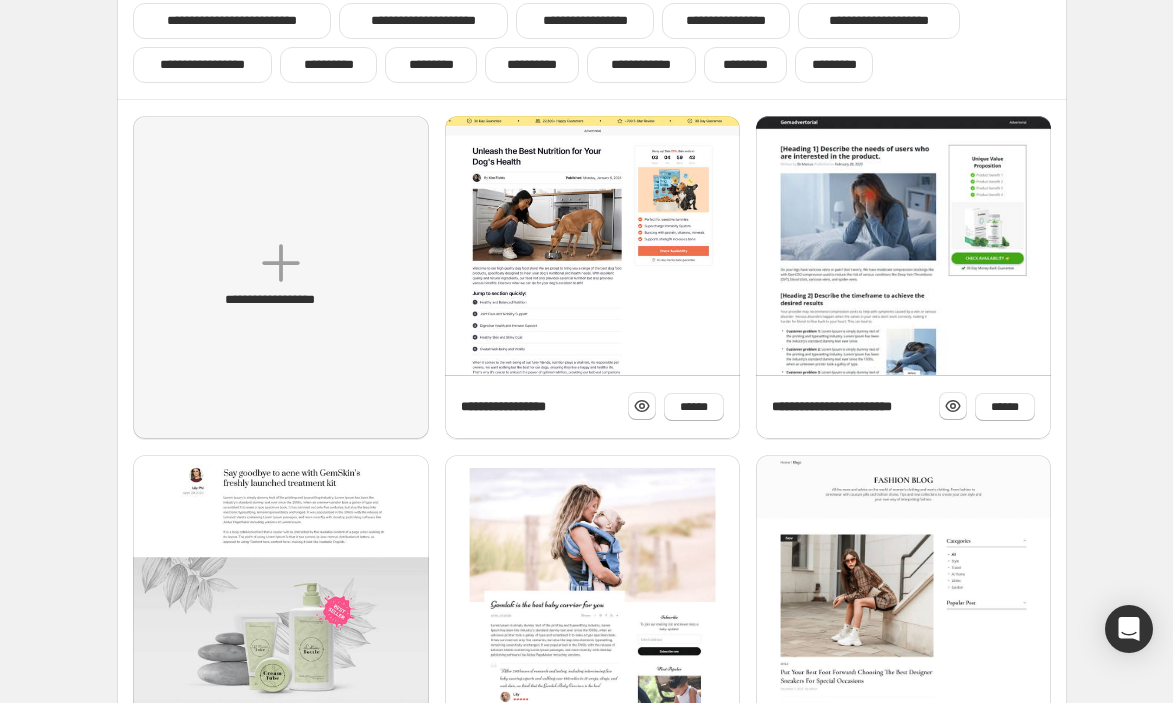 scroll, scrollTop: 0, scrollLeft: 0, axis: both 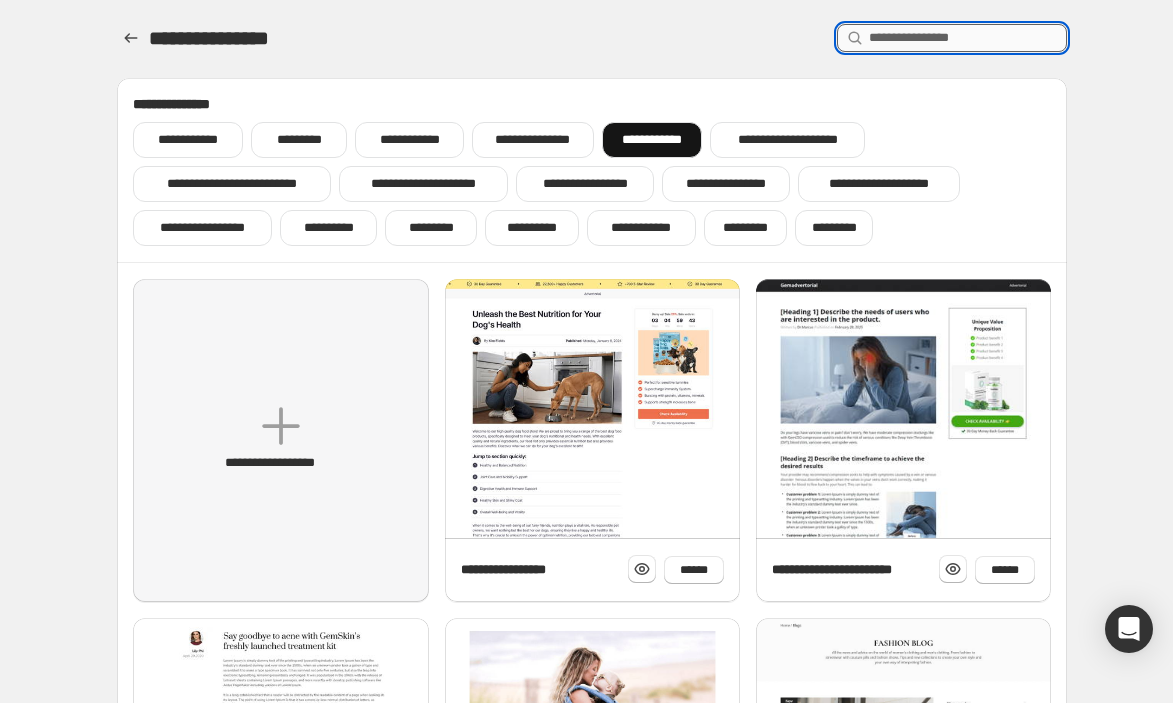 click at bounding box center (968, 38) 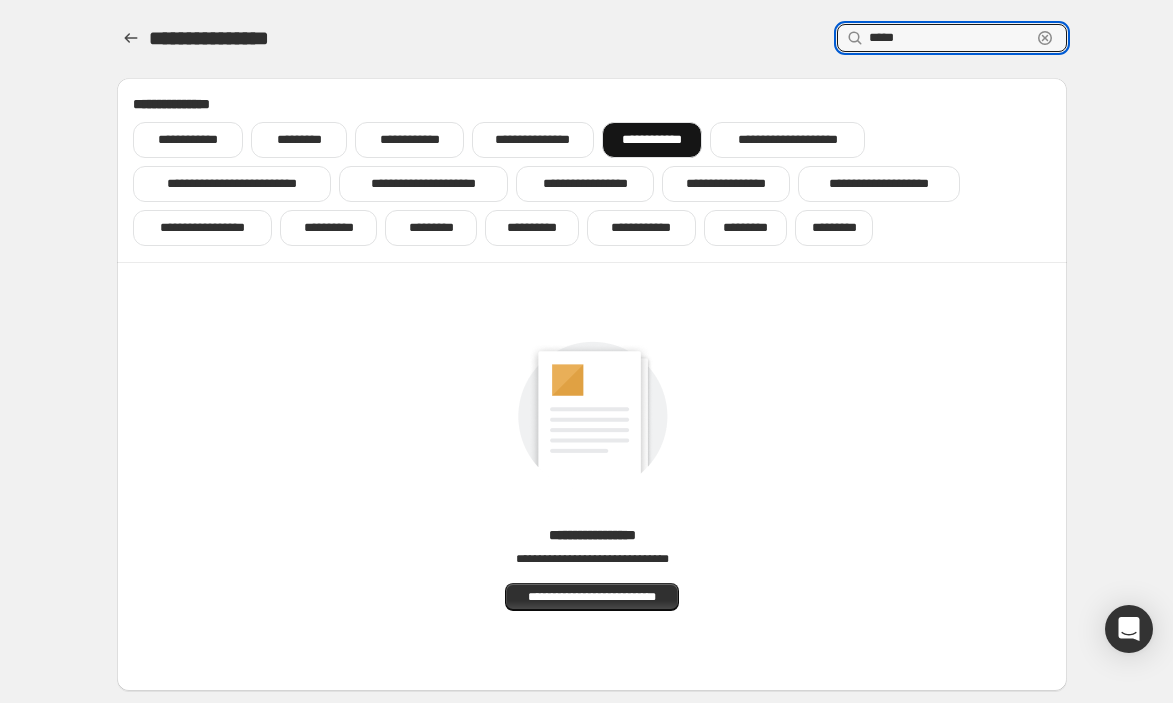 drag, startPoint x: 901, startPoint y: 40, endPoint x: 817, endPoint y: 45, distance: 84.14868 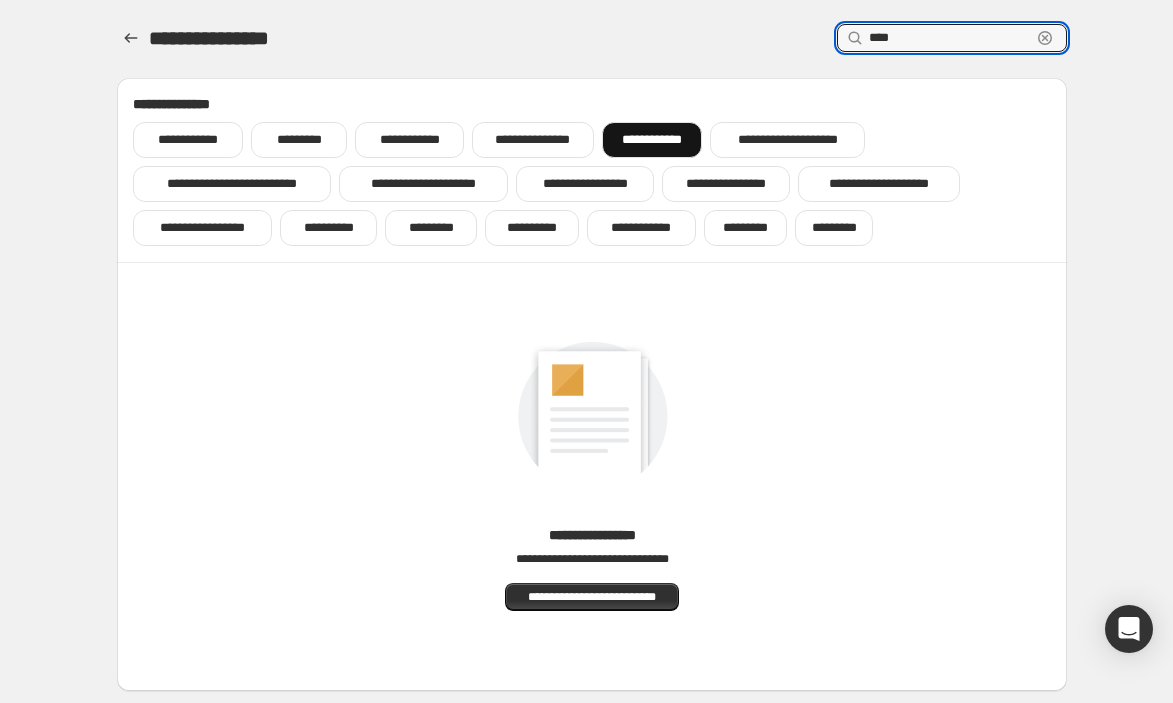 type on "****" 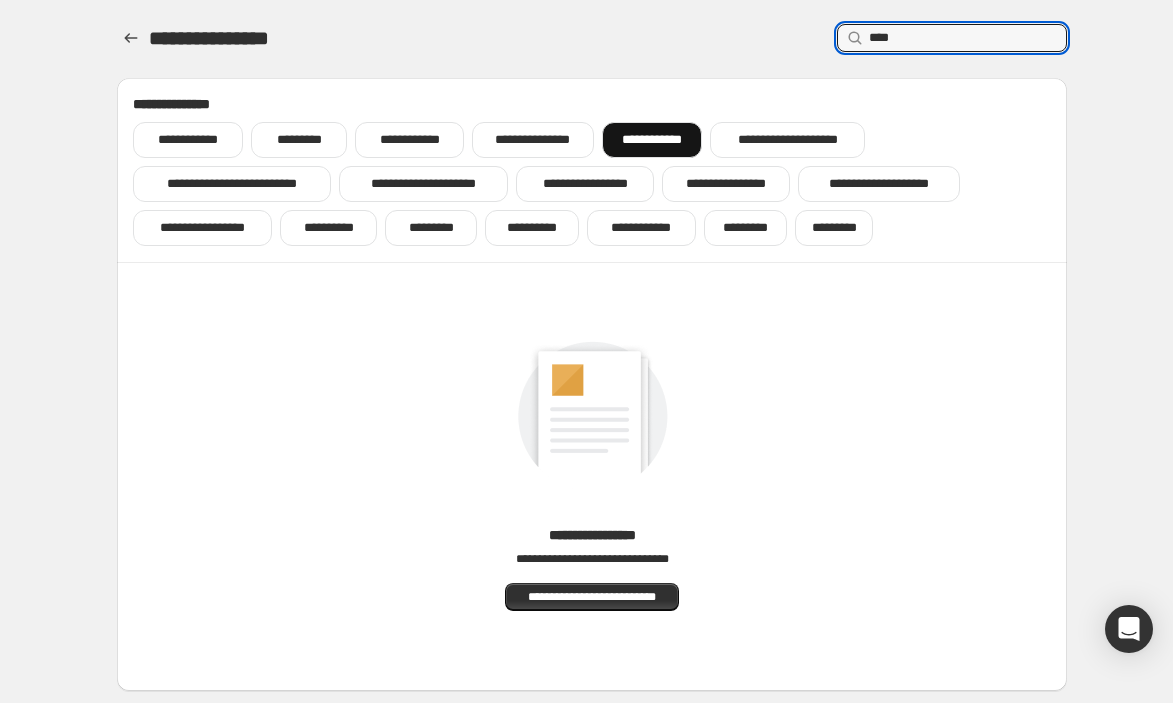 click on "[FIRST] [LAST] [MIDDLE] [STREET_NAME] [STREET_TYPE], [CITY], [STATE] [POSTAL_CODE], [COUNTRY]" at bounding box center [592, 395] 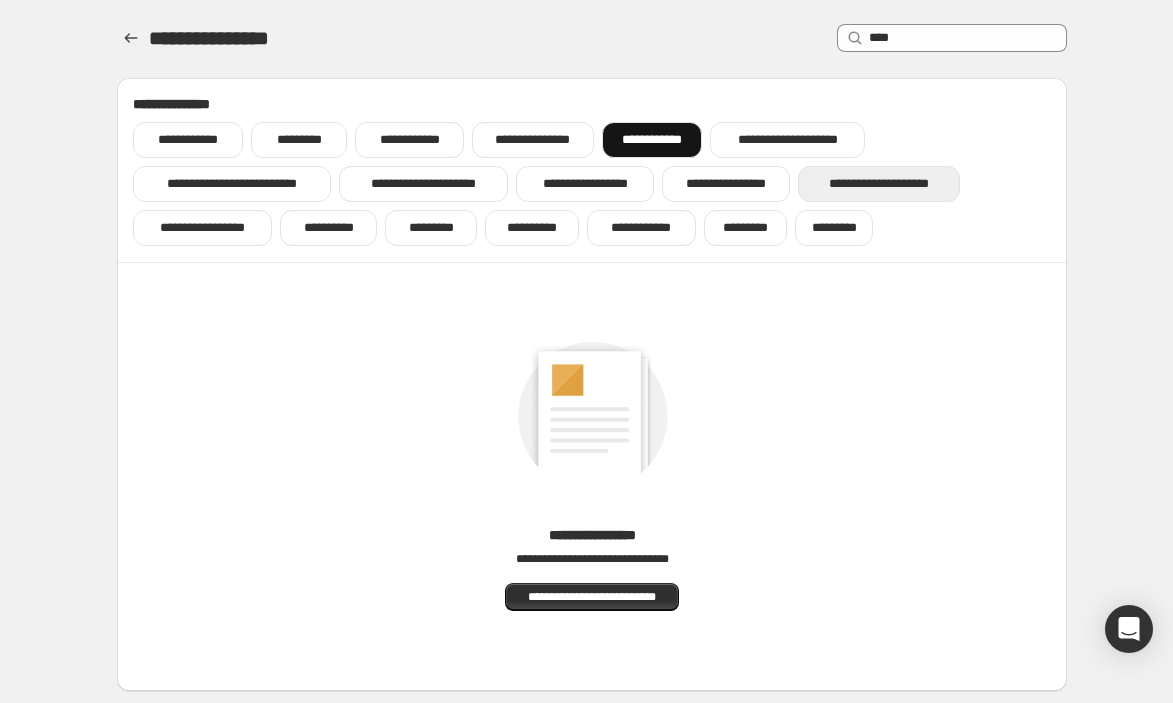 click on "**********" at bounding box center (879, 184) 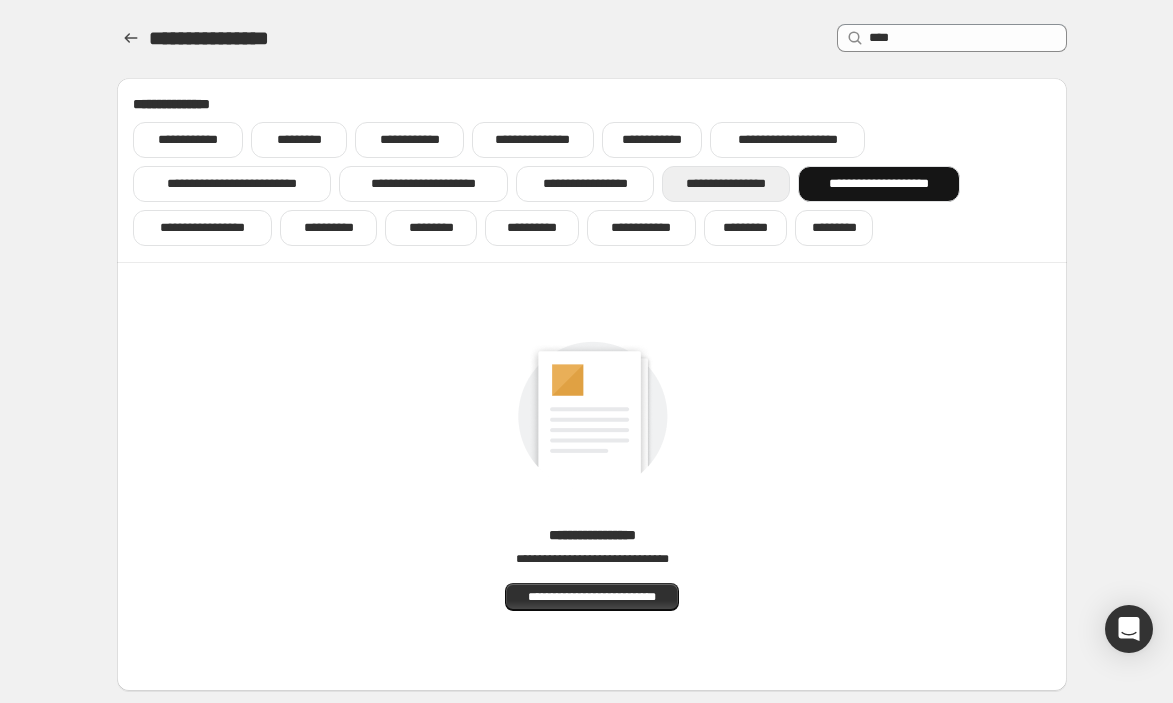 click on "[EMAIL]" at bounding box center (726, 184) 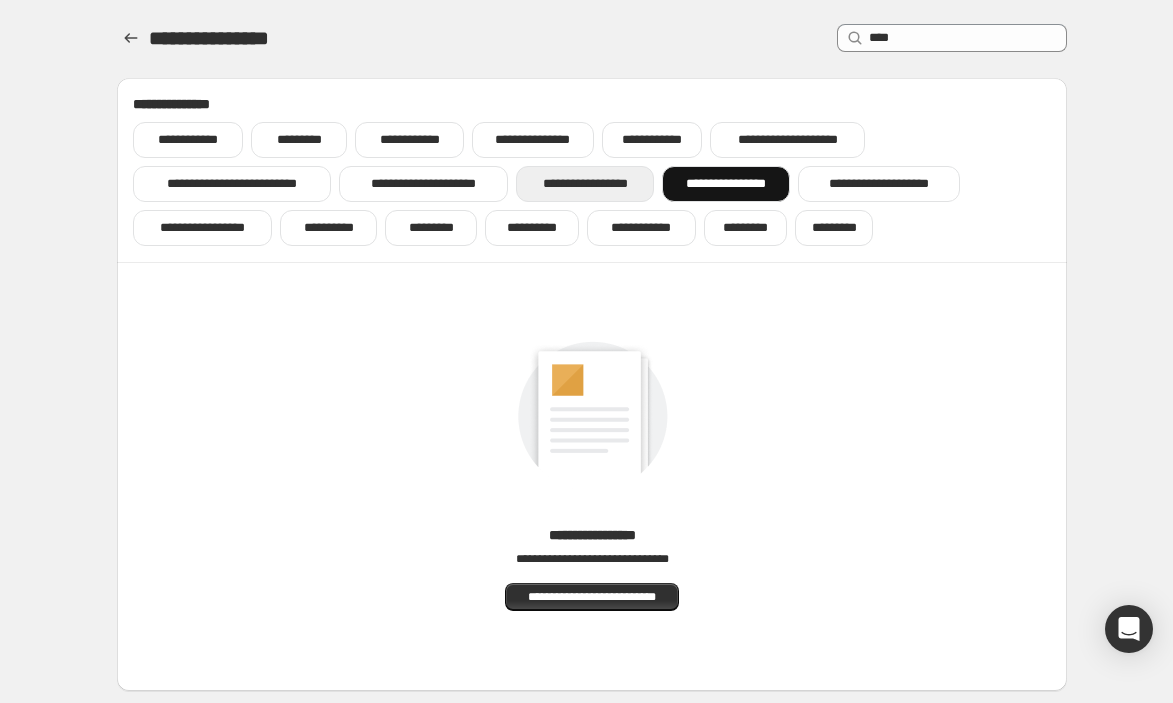 click on "**********" at bounding box center (585, 184) 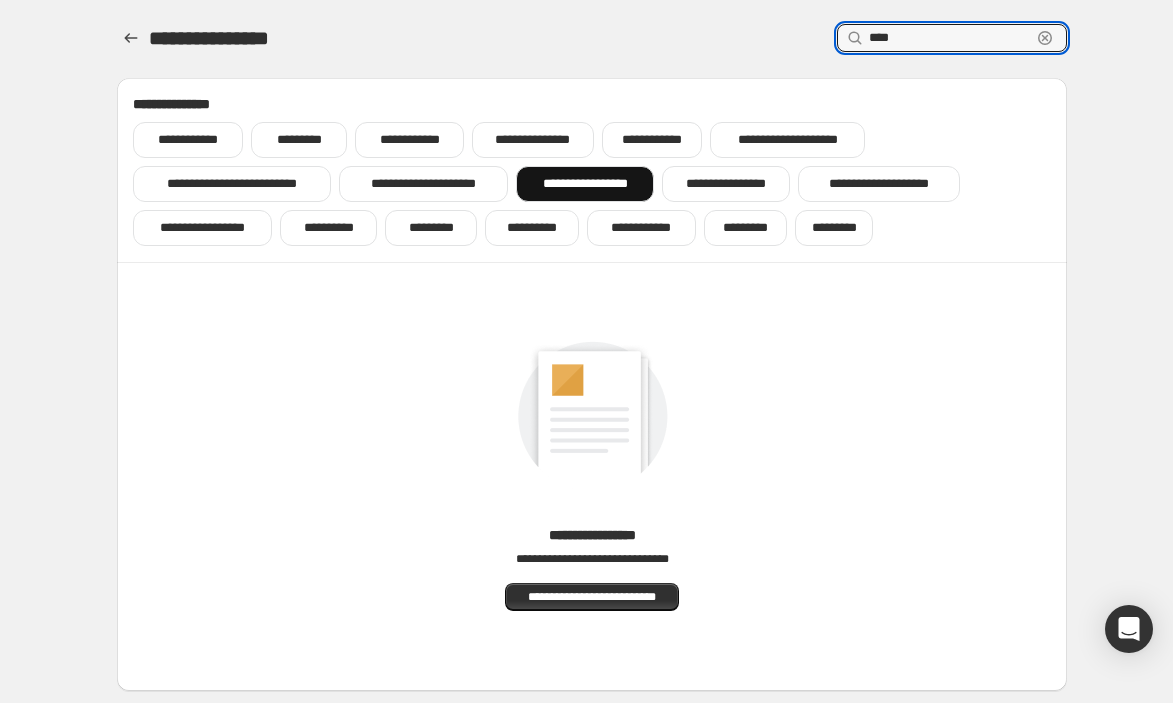 drag, startPoint x: 987, startPoint y: 40, endPoint x: 744, endPoint y: 40, distance: 243 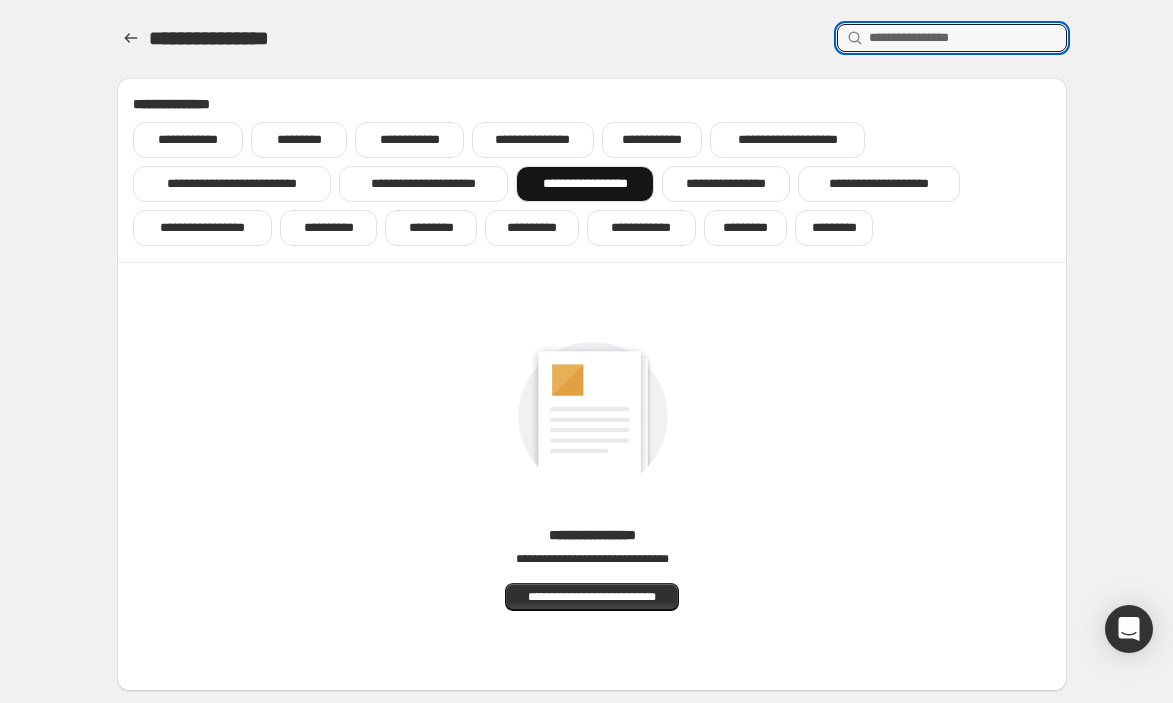 type 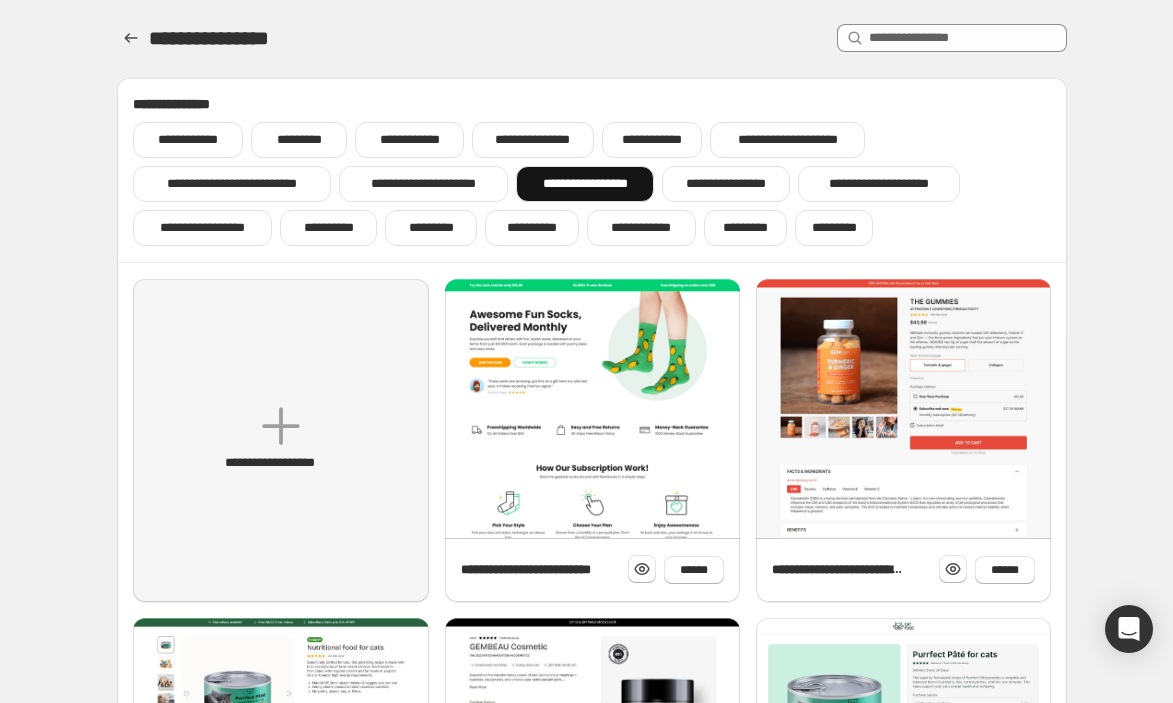 click at bounding box center (886, 38) 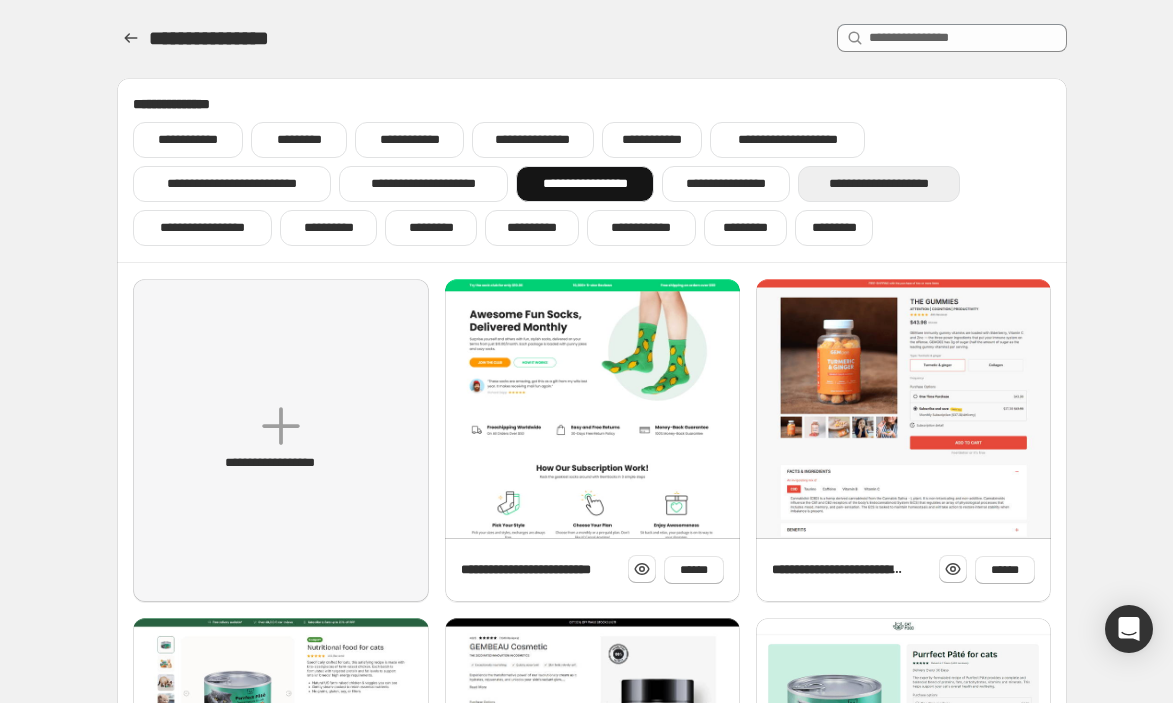 click on "**********" at bounding box center [879, 184] 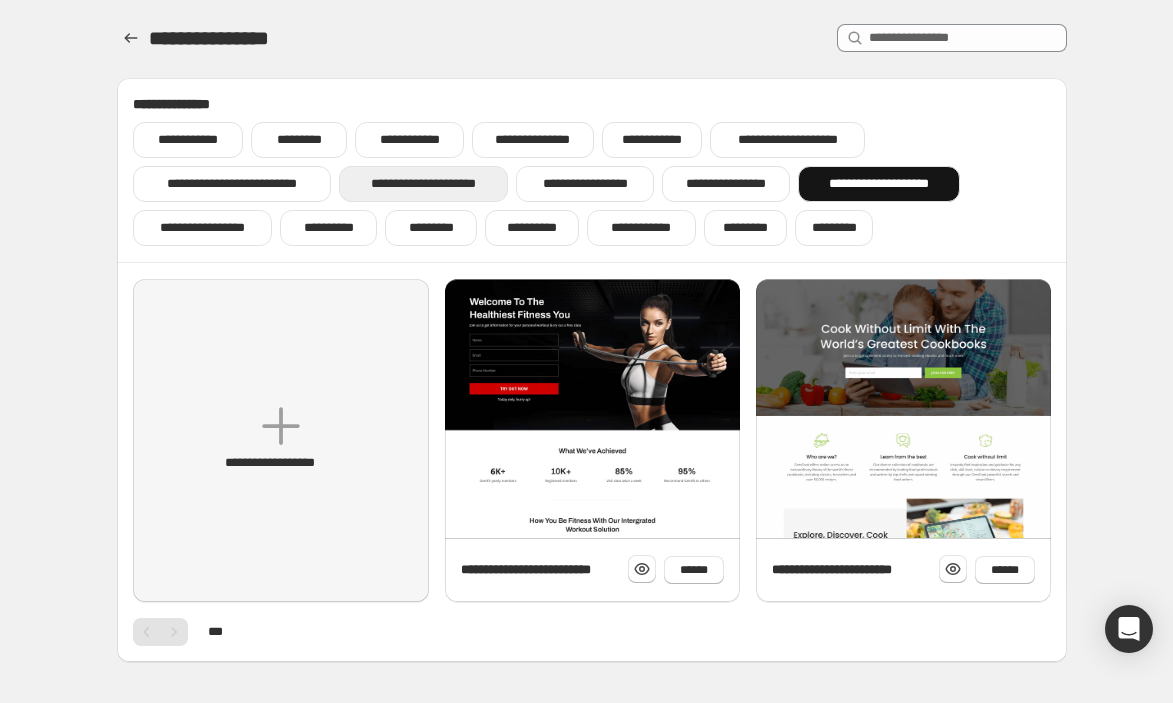 click on "[PHONE]" at bounding box center (424, 184) 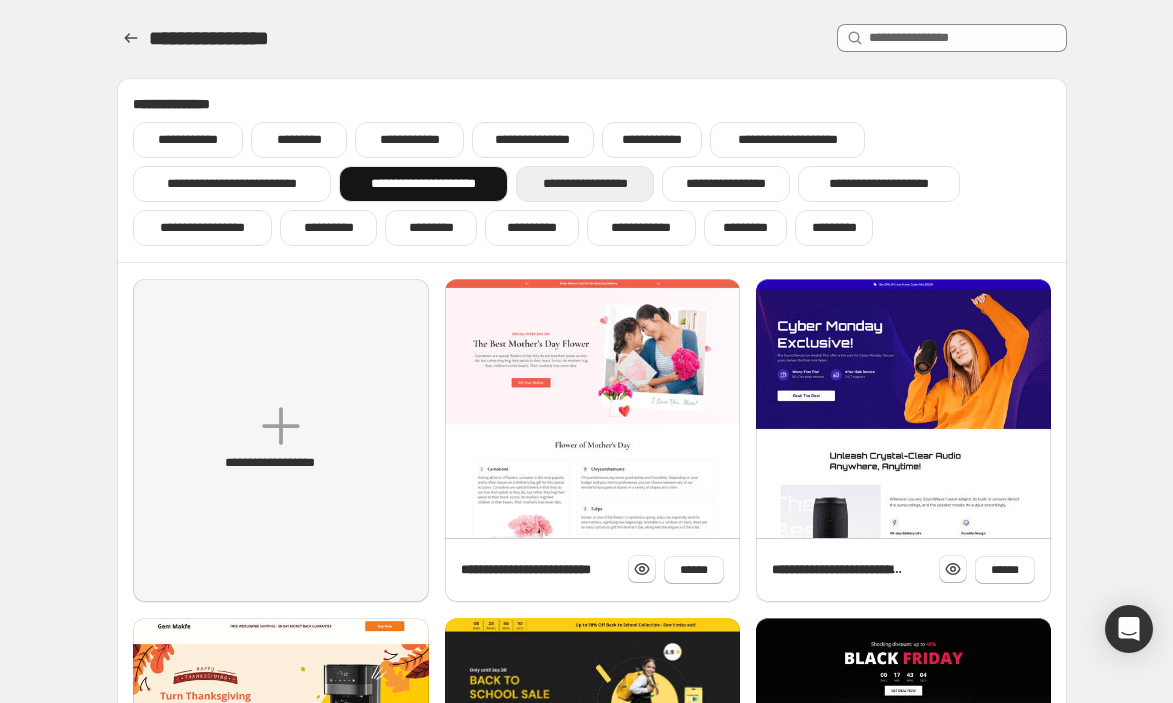 click on "**********" at bounding box center (585, 184) 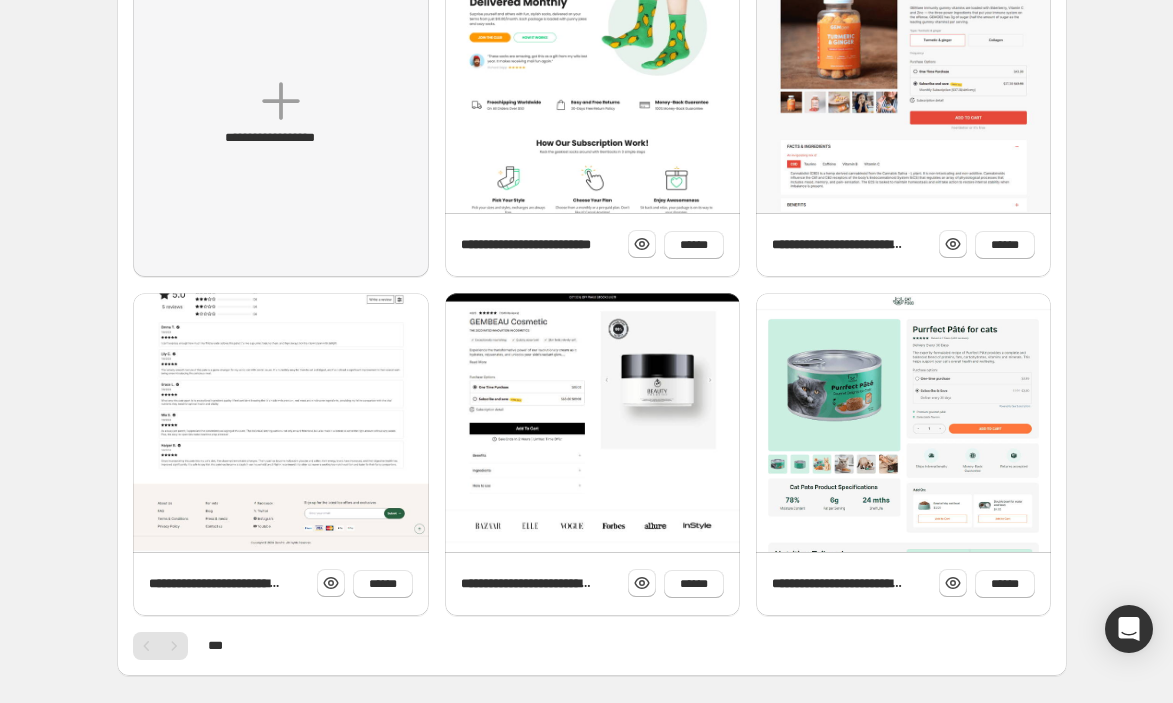 scroll, scrollTop: 333, scrollLeft: 0, axis: vertical 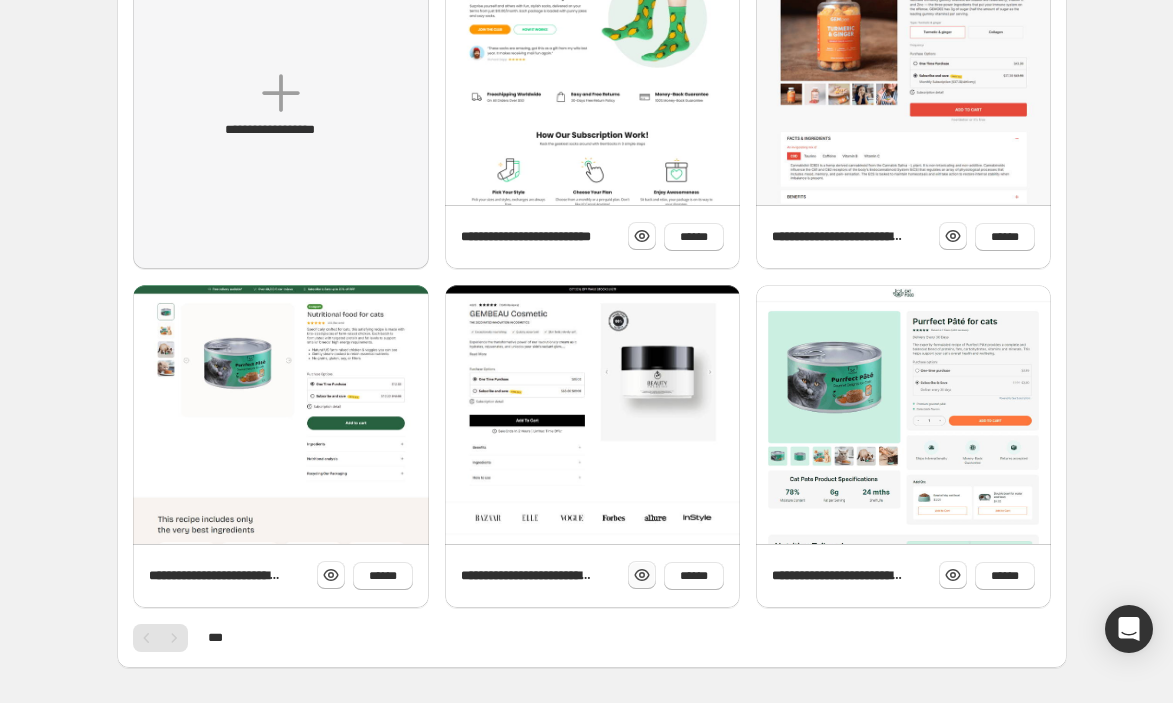 click at bounding box center (642, 575) 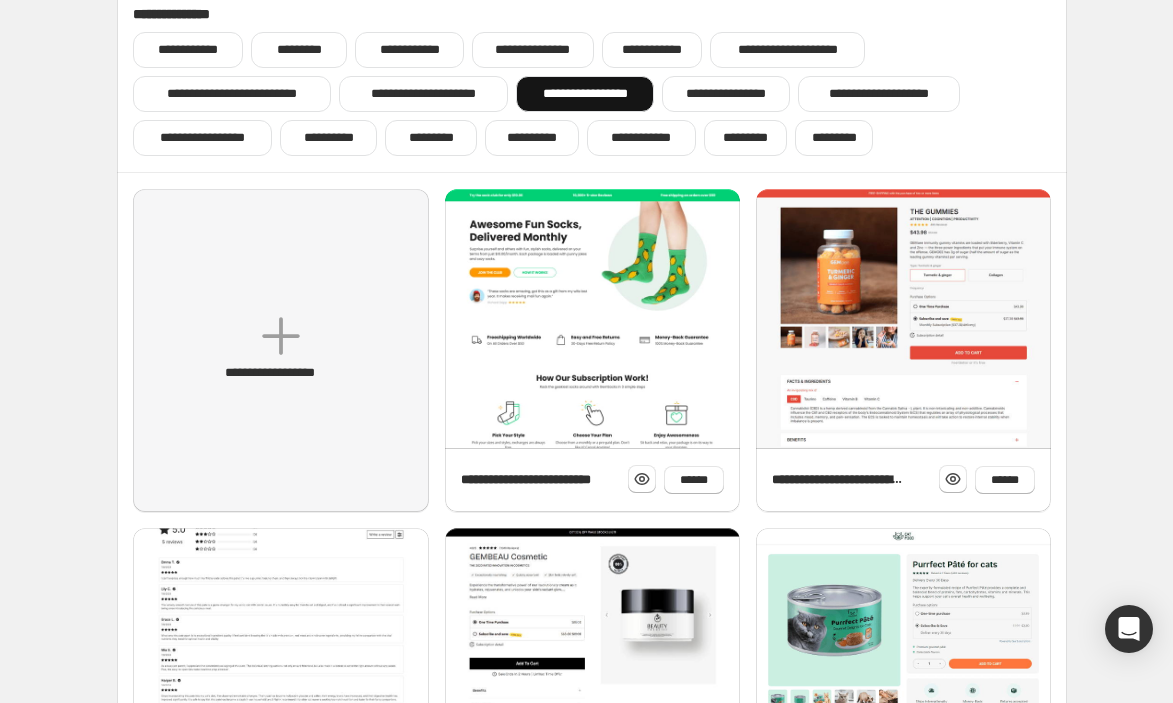 scroll, scrollTop: 0, scrollLeft: 0, axis: both 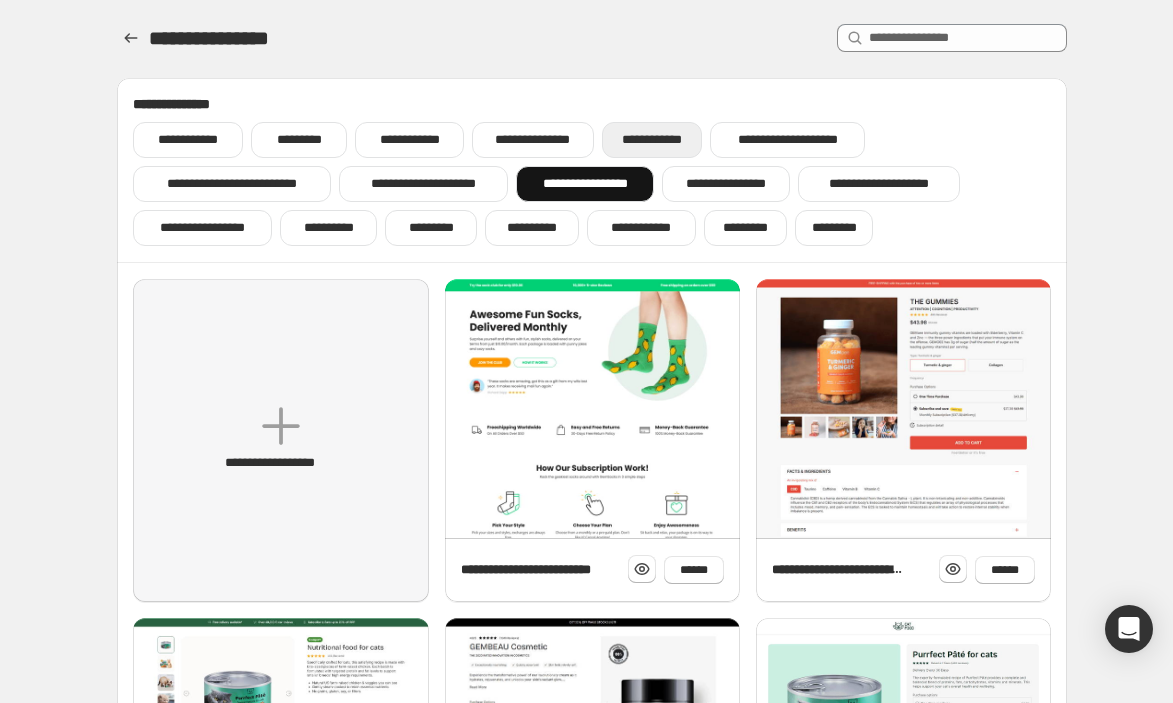 click on "**********" at bounding box center [652, 140] 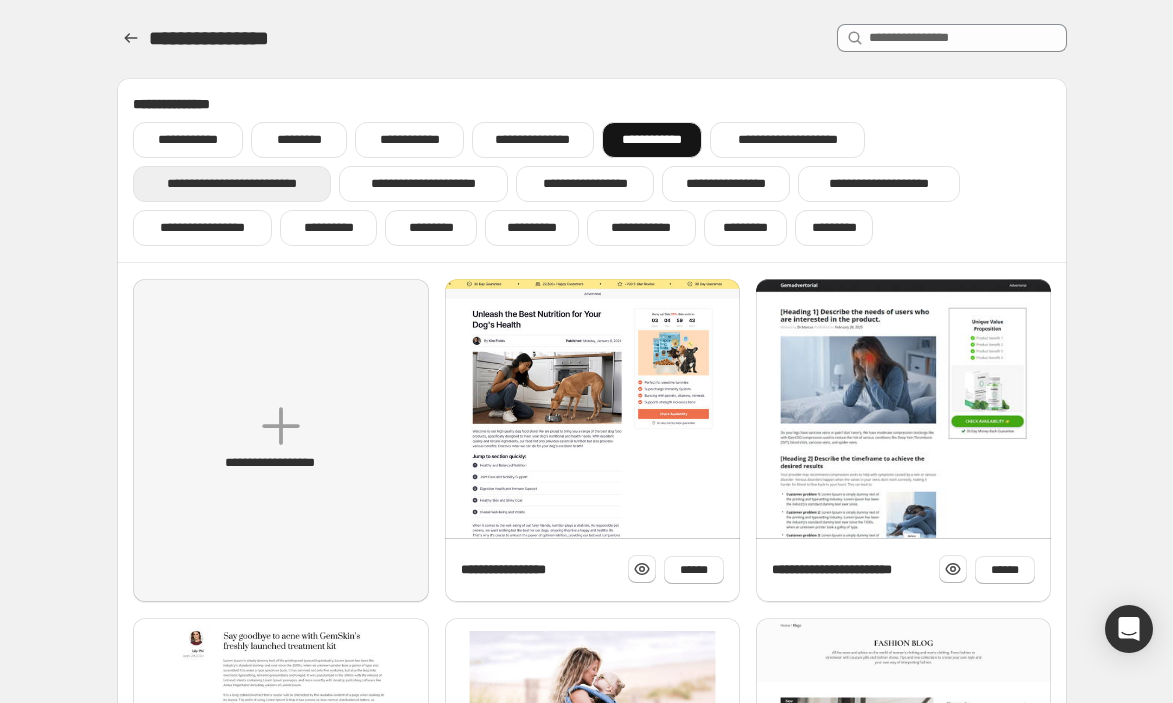 click on "[CREDIT_CARD]" at bounding box center (231, 184) 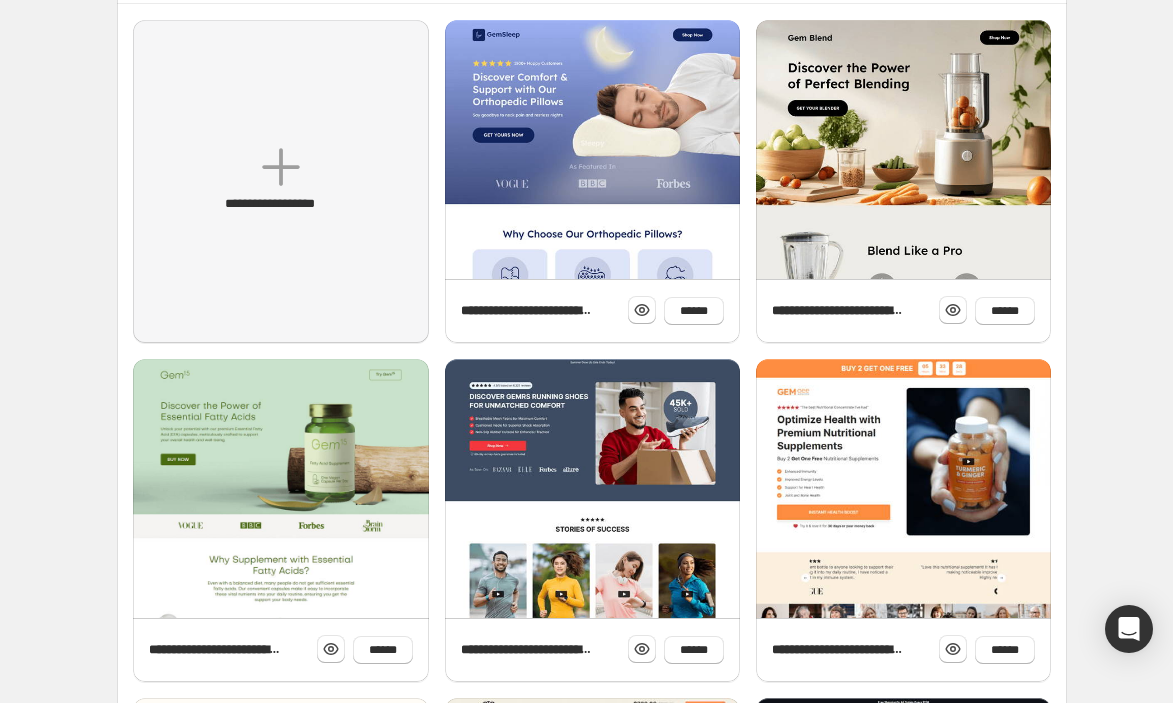 scroll, scrollTop: 69, scrollLeft: 0, axis: vertical 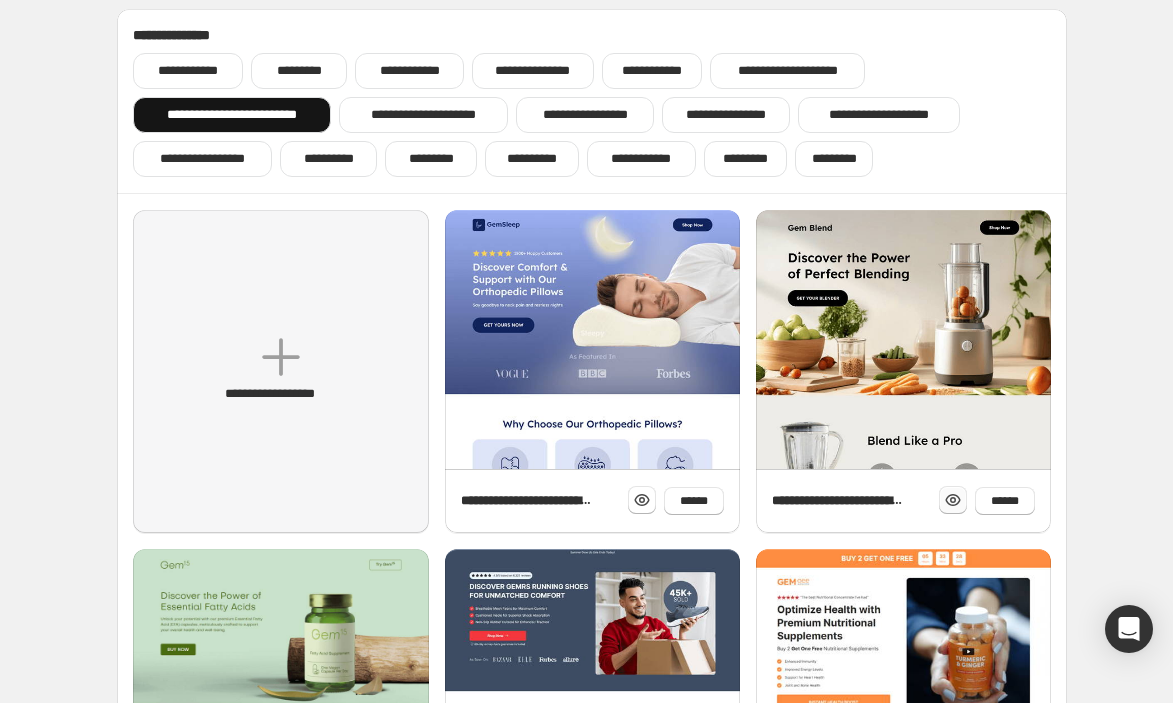 click at bounding box center [953, 500] 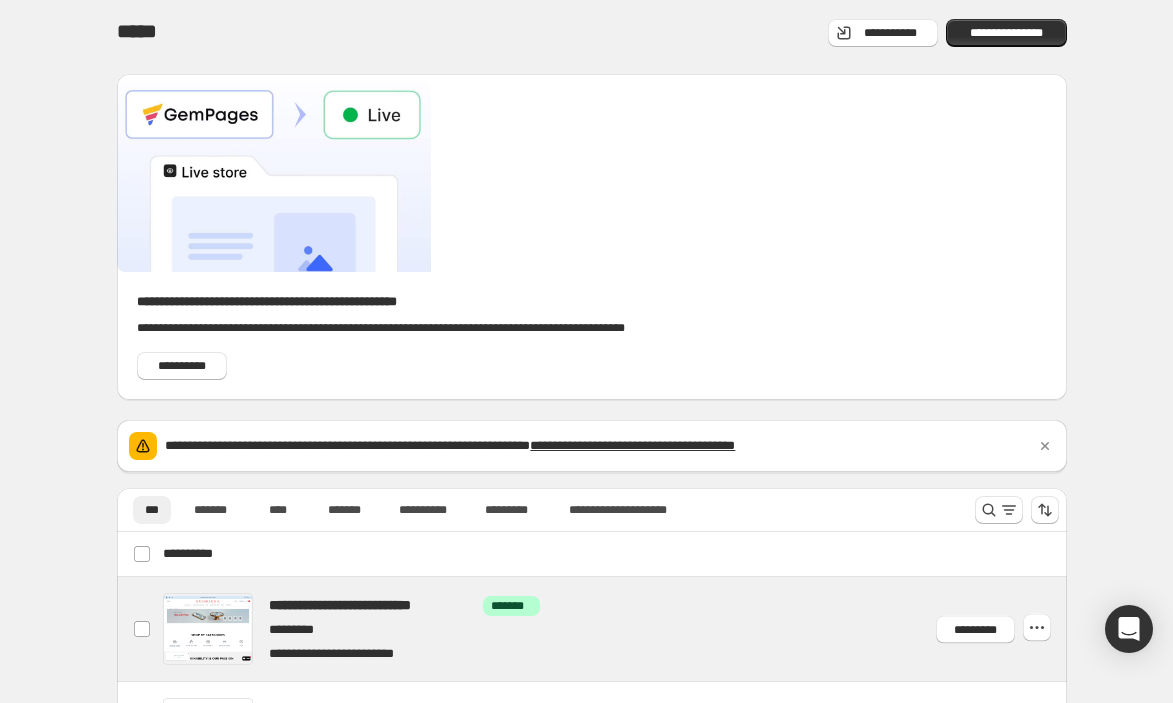 scroll, scrollTop: 0, scrollLeft: 0, axis: both 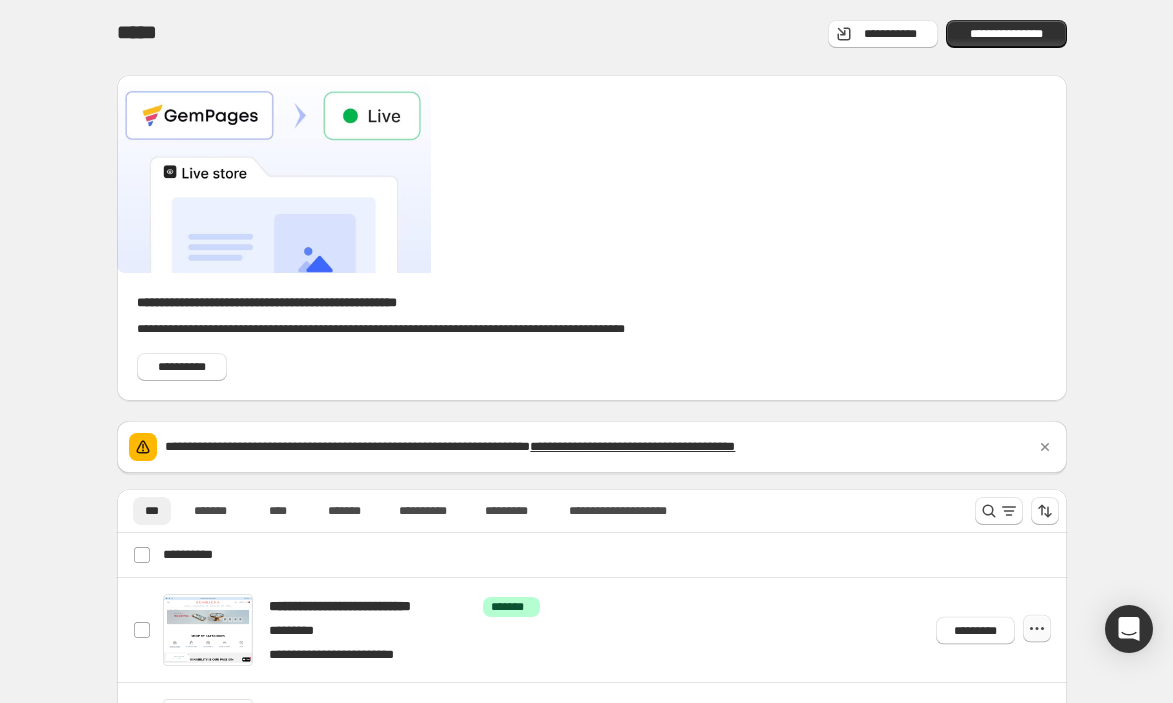 click at bounding box center (1037, 629) 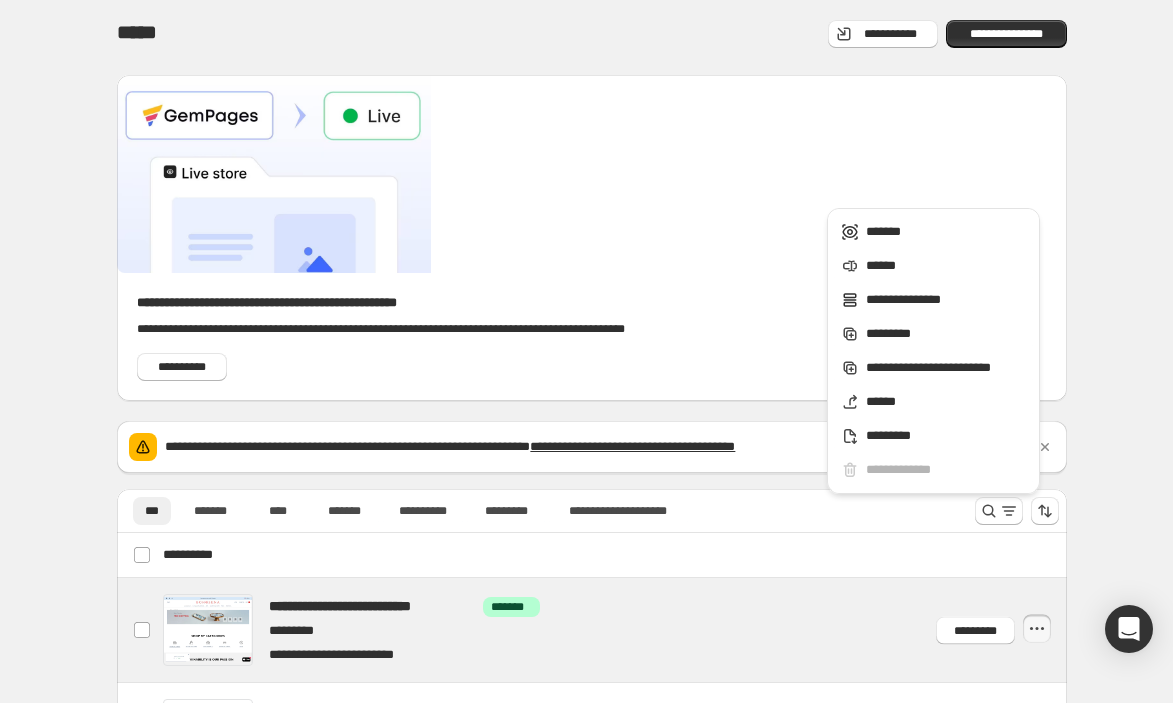 click at bounding box center (616, 630) 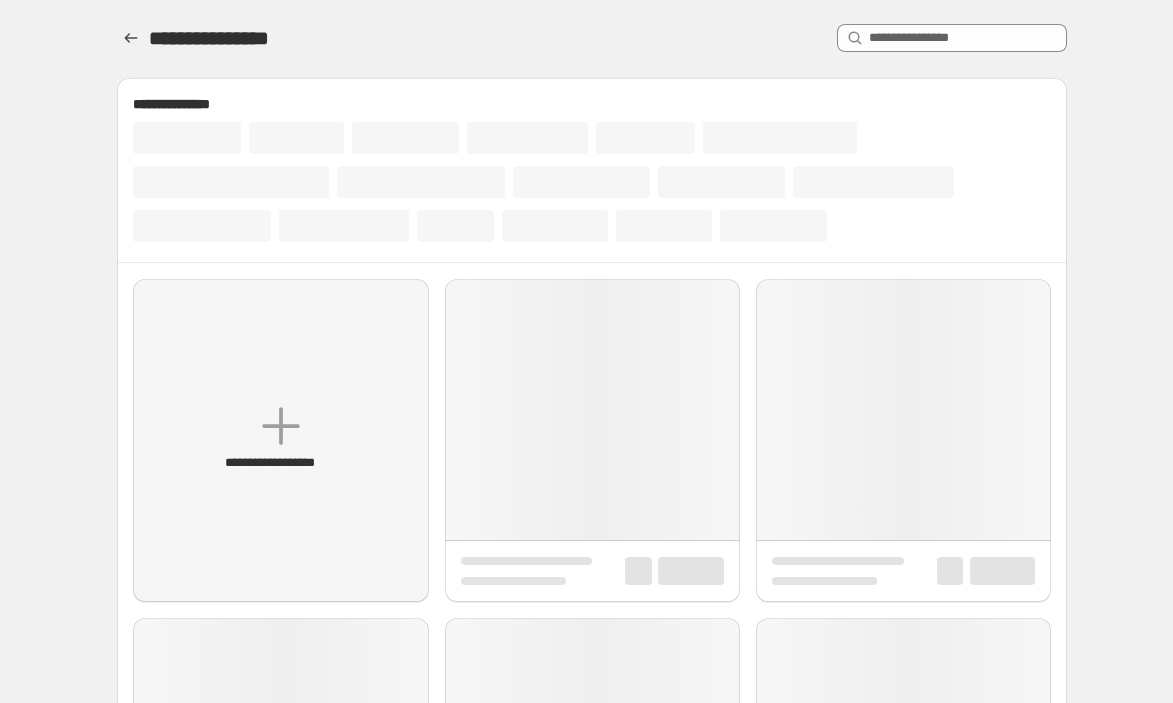 scroll, scrollTop: 0, scrollLeft: 0, axis: both 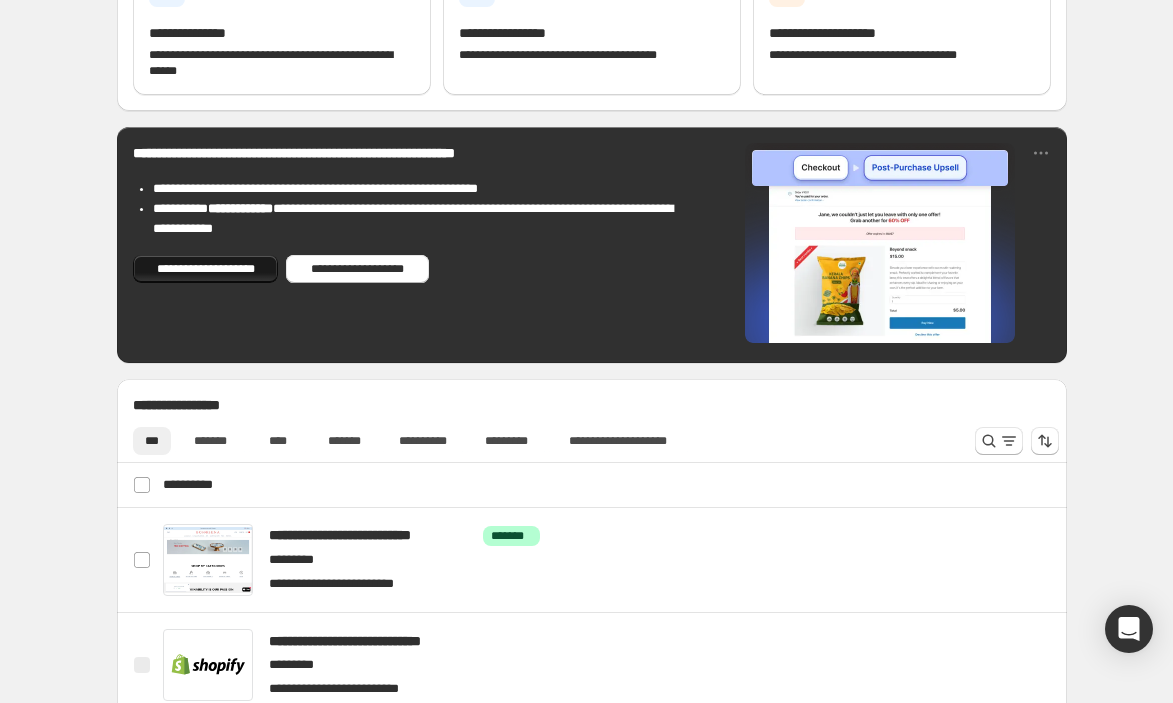 click on "**********" at bounding box center (205, 269) 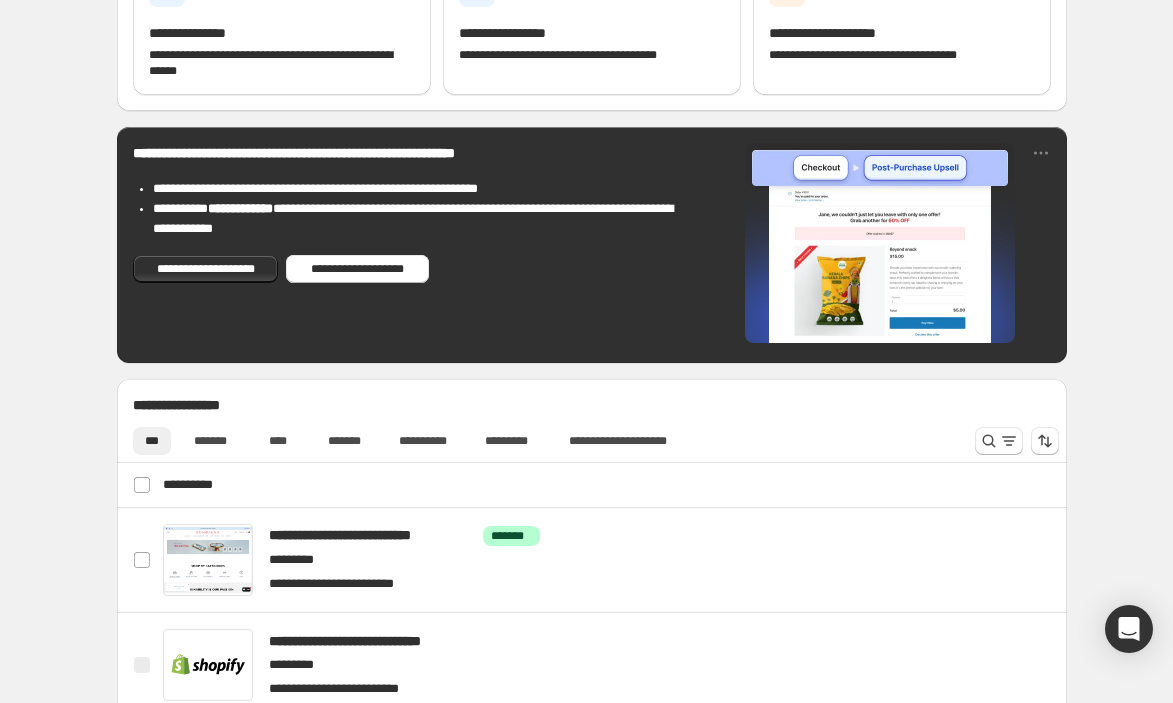 scroll, scrollTop: 0, scrollLeft: 0, axis: both 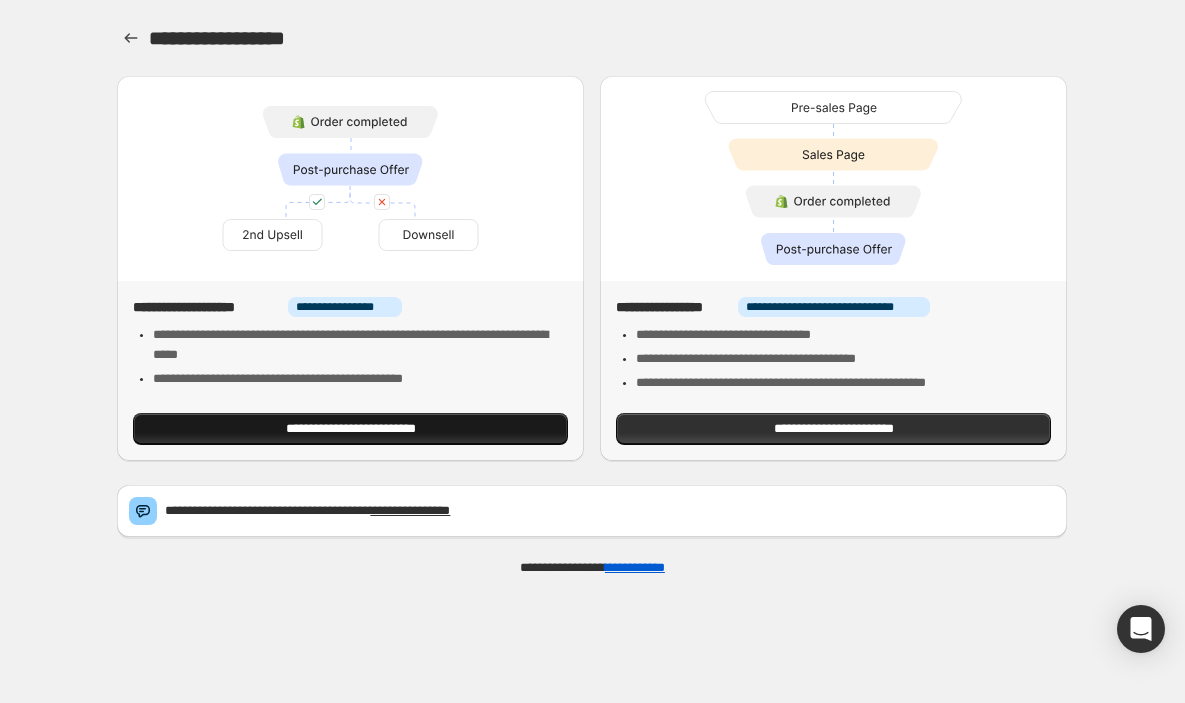 click on "[CREDIT_CARD]" at bounding box center (351, 429) 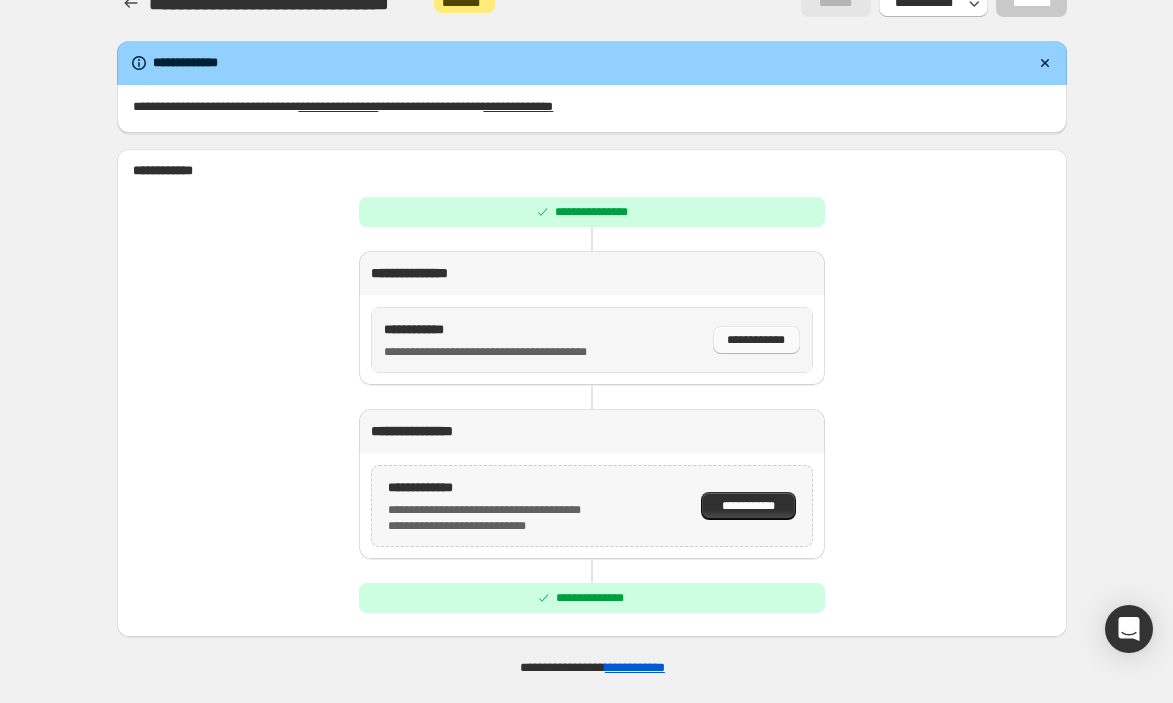 scroll, scrollTop: 59, scrollLeft: 0, axis: vertical 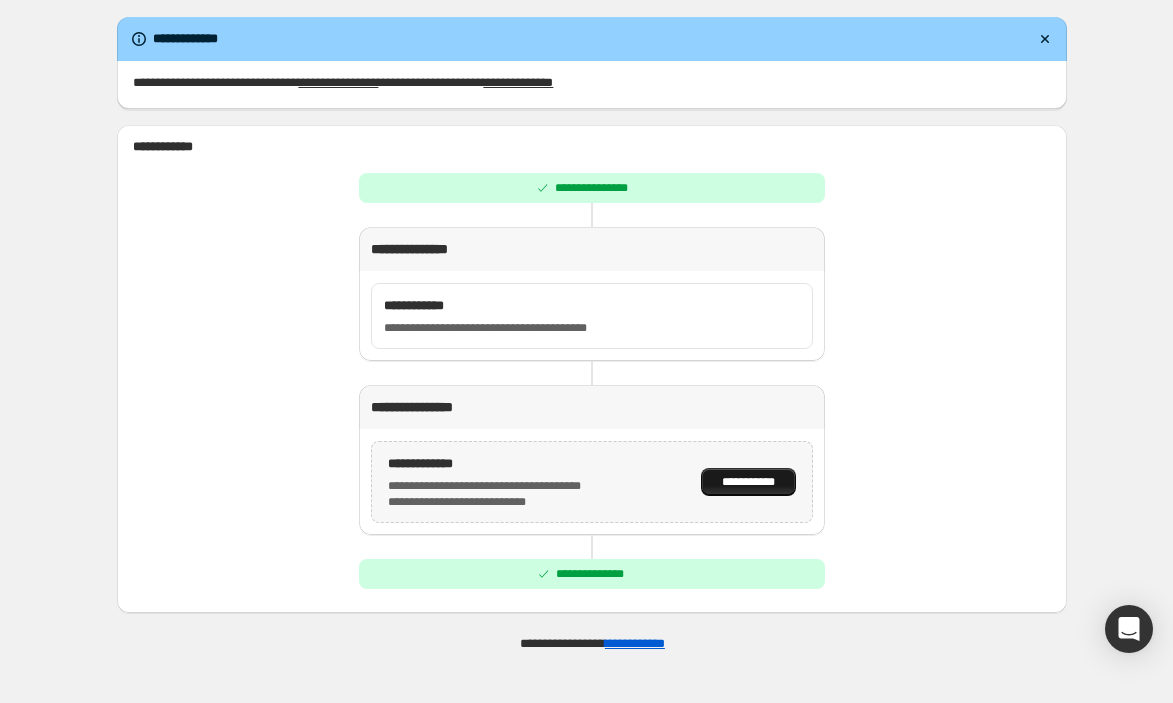 click on "**********" at bounding box center [749, 482] 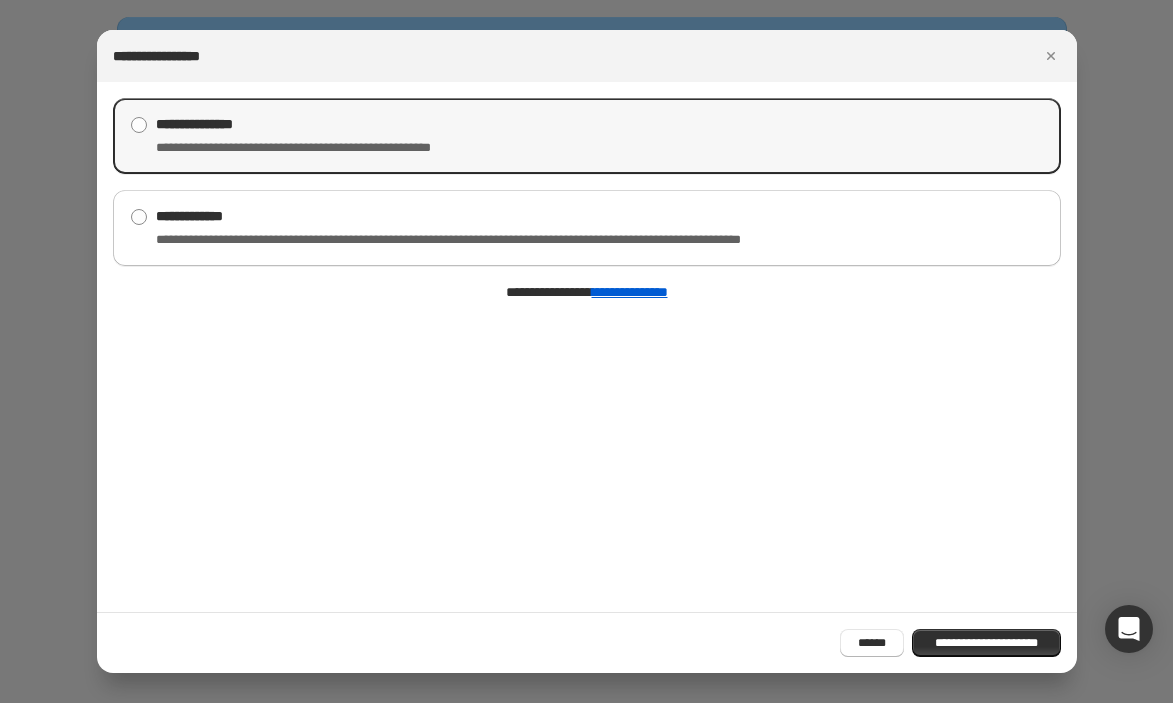 click on "**********" at bounding box center [326, 148] 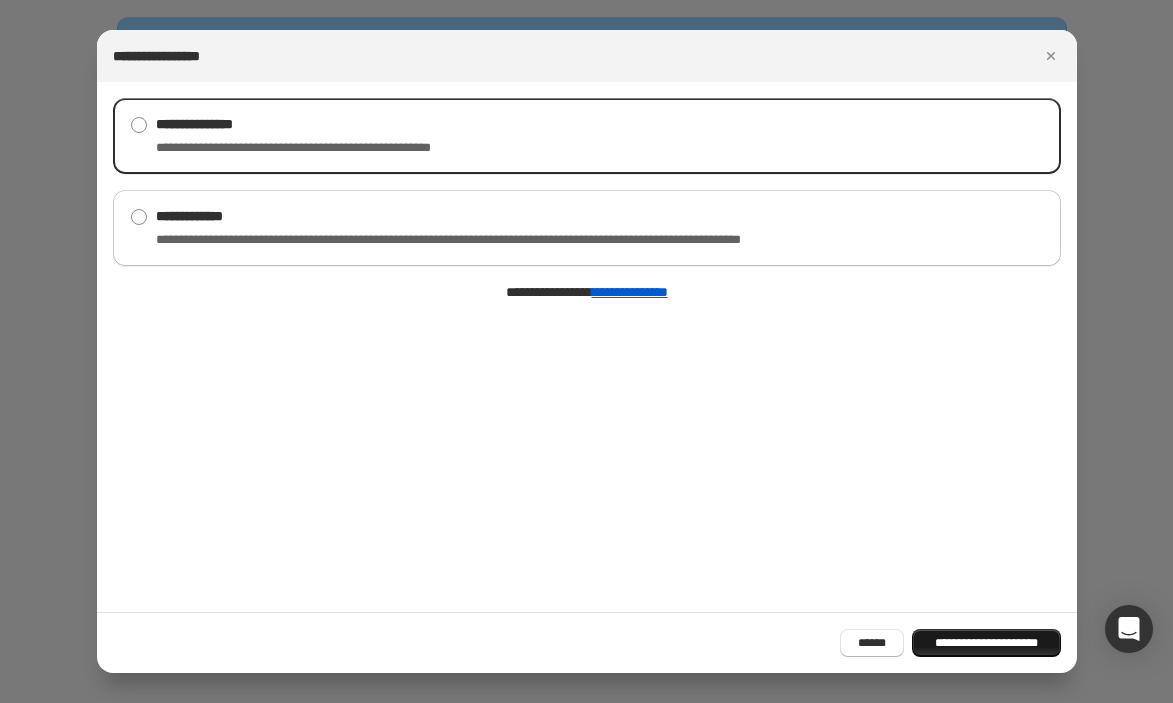click on "[PHONE]" at bounding box center (986, 643) 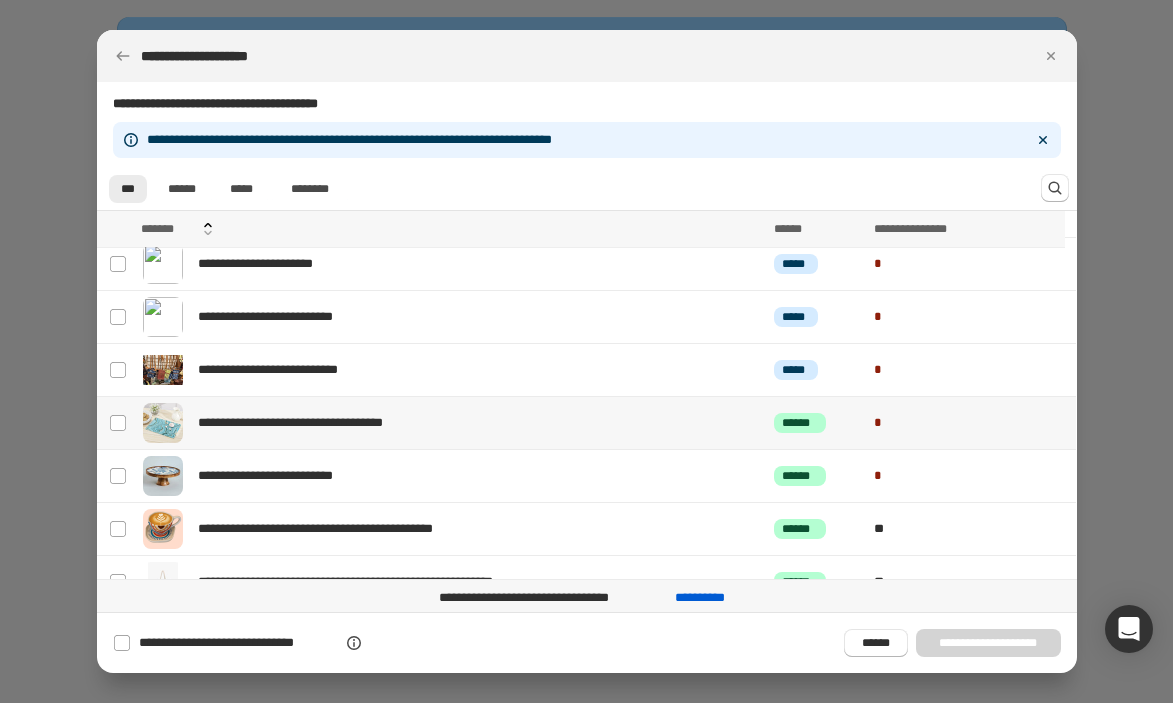 scroll, scrollTop: 0, scrollLeft: 0, axis: both 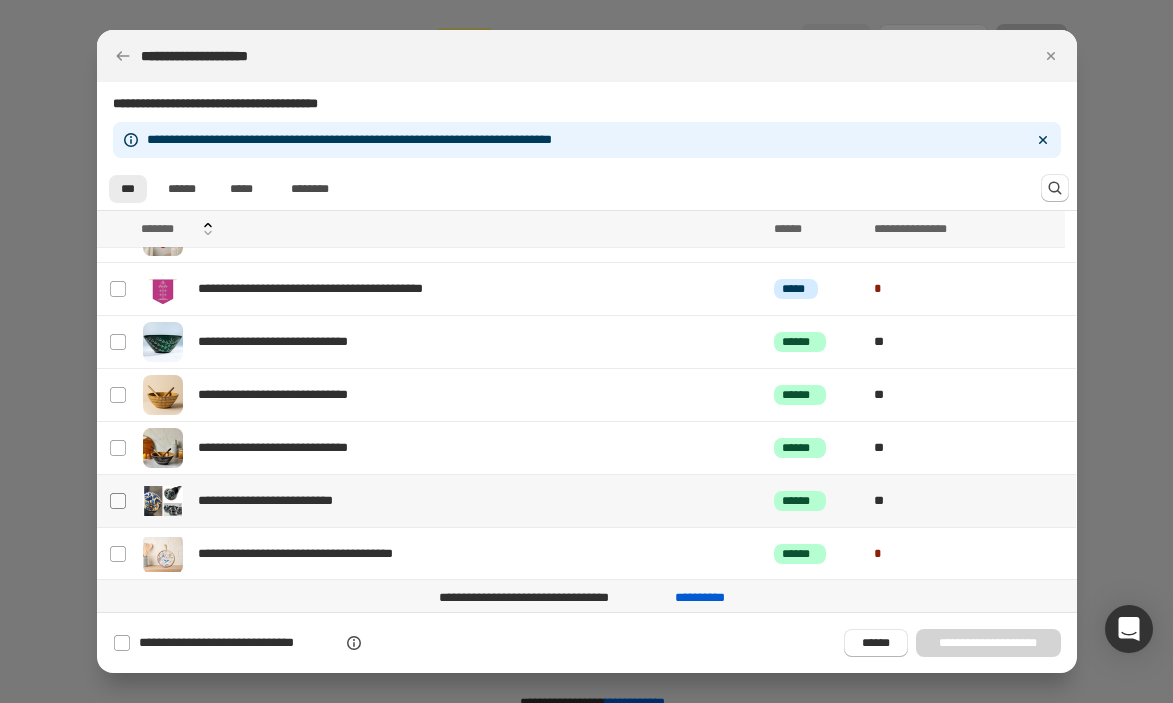 click at bounding box center (118, 501) 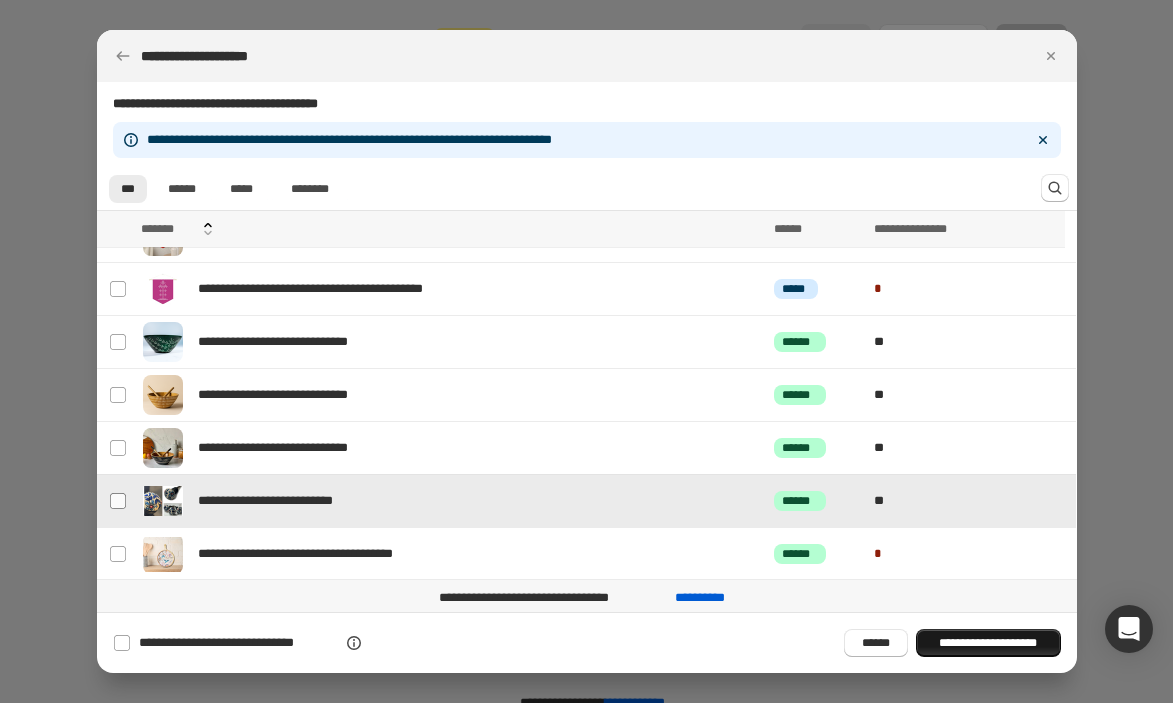 click at bounding box center [118, 501] 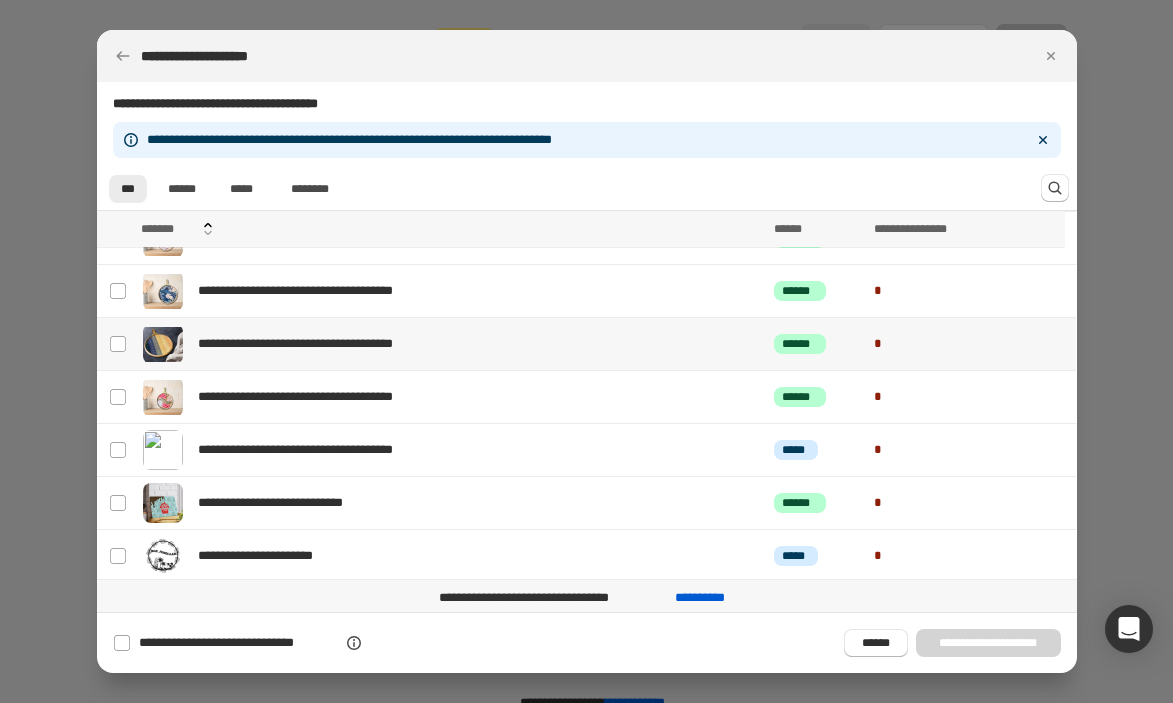 scroll, scrollTop: 1113, scrollLeft: 0, axis: vertical 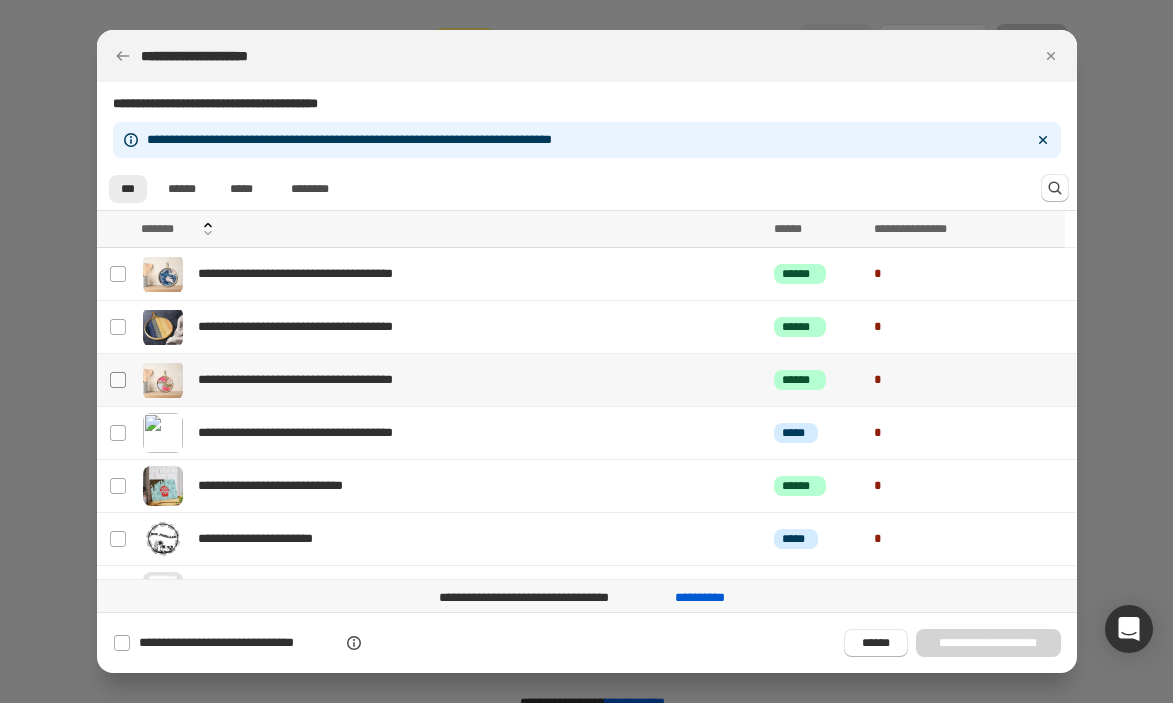 click at bounding box center (118, 380) 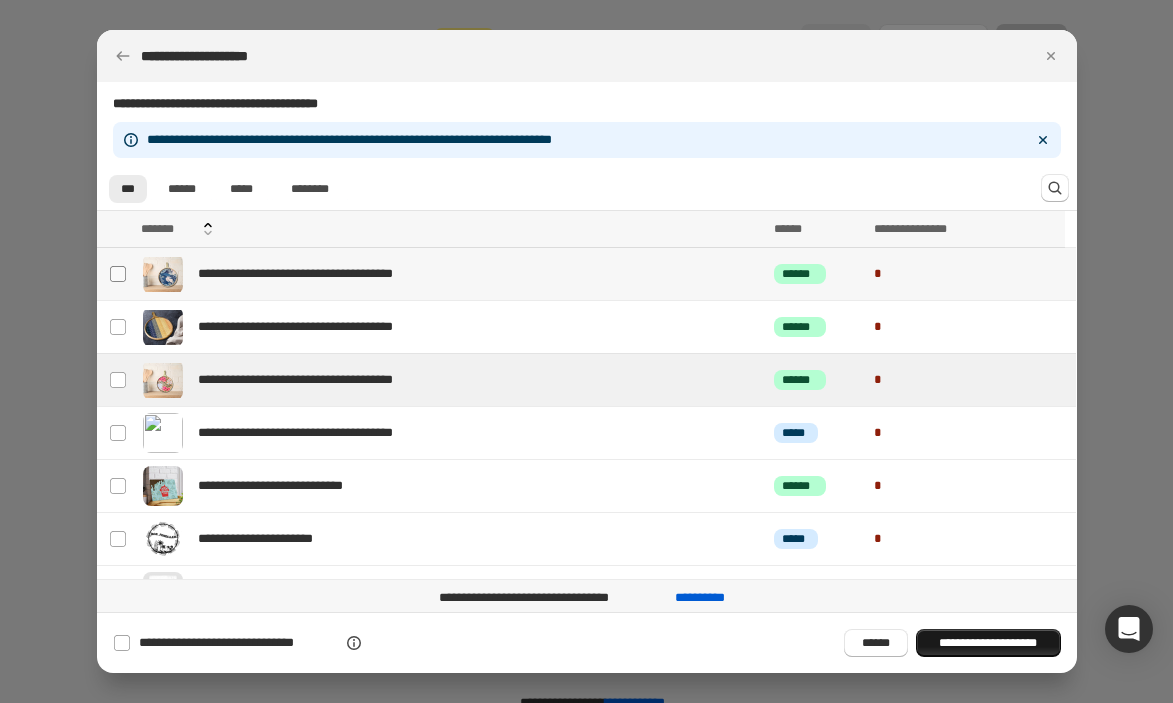 click at bounding box center [118, 274] 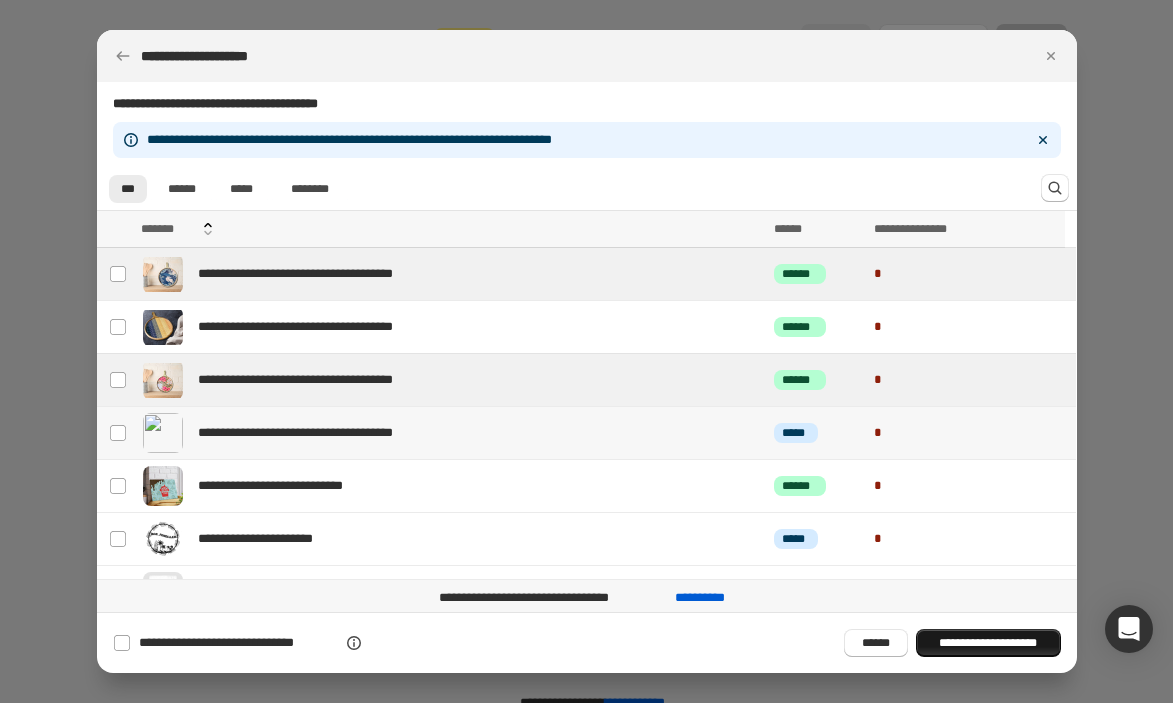 scroll, scrollTop: 1002, scrollLeft: 0, axis: vertical 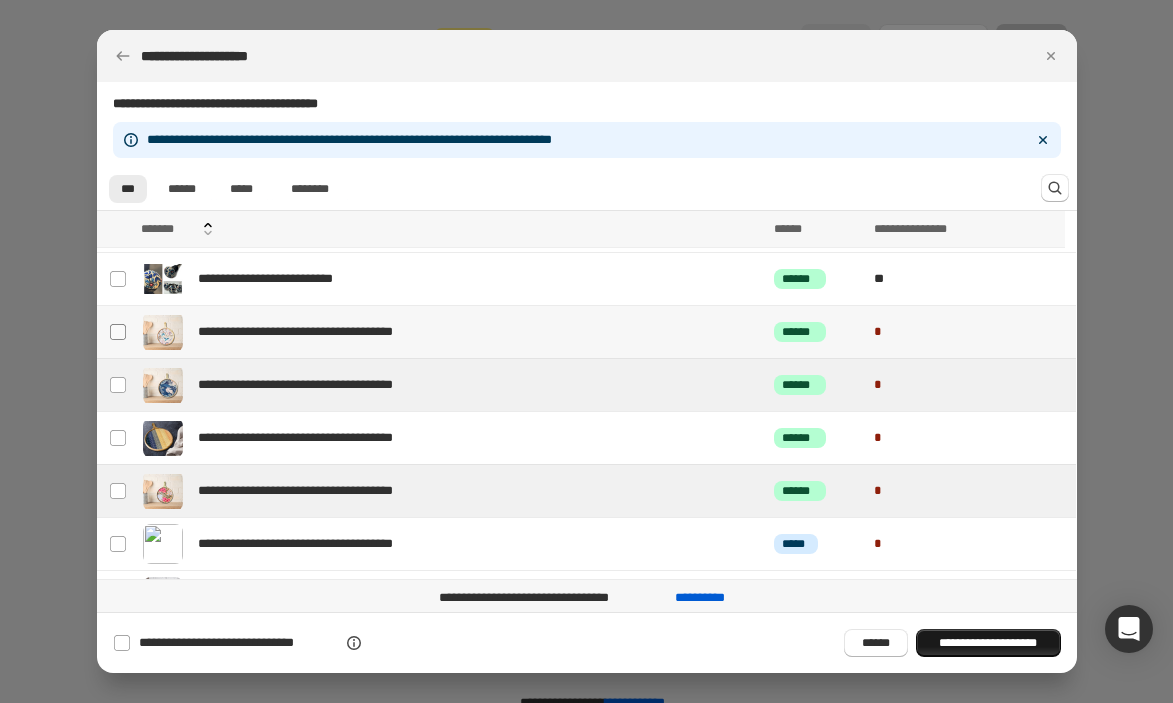 click at bounding box center (118, 332) 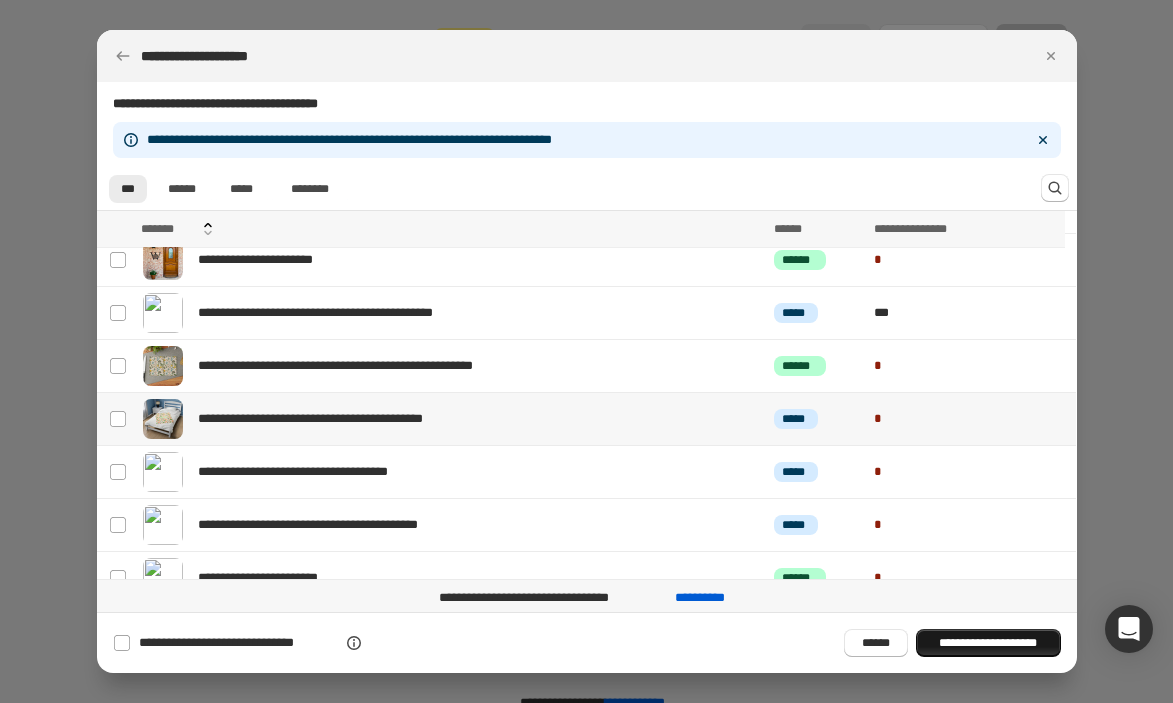 scroll, scrollTop: 1780, scrollLeft: 0, axis: vertical 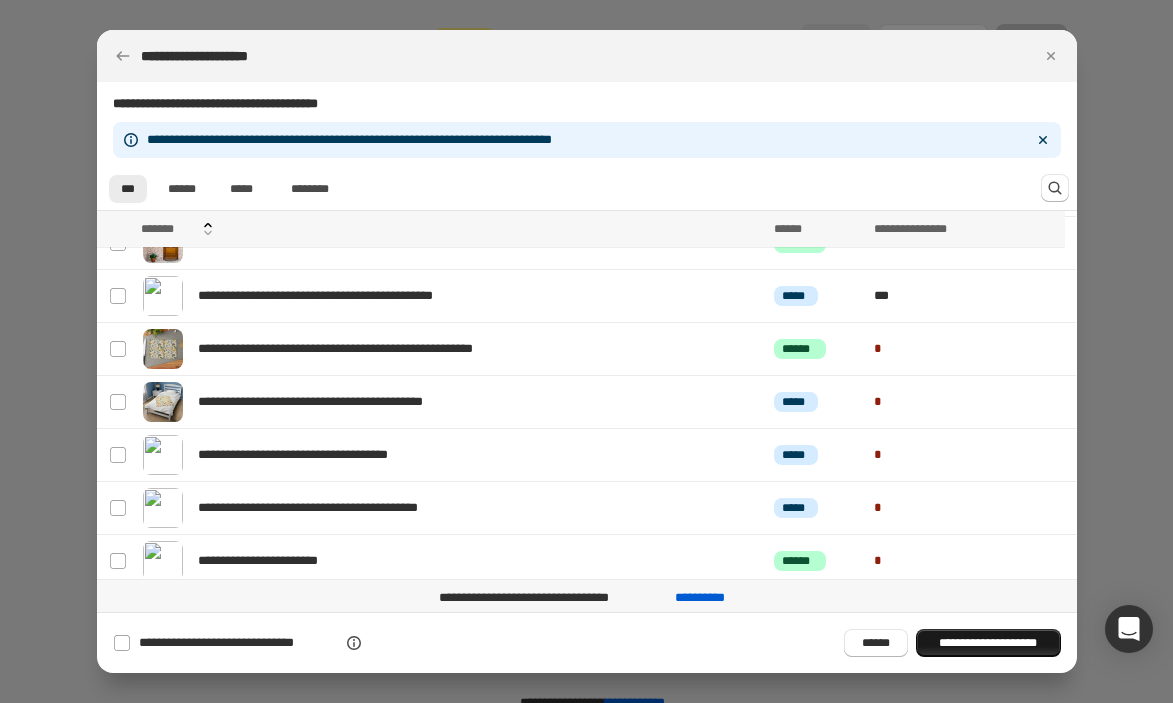 click on "**********" at bounding box center [988, 643] 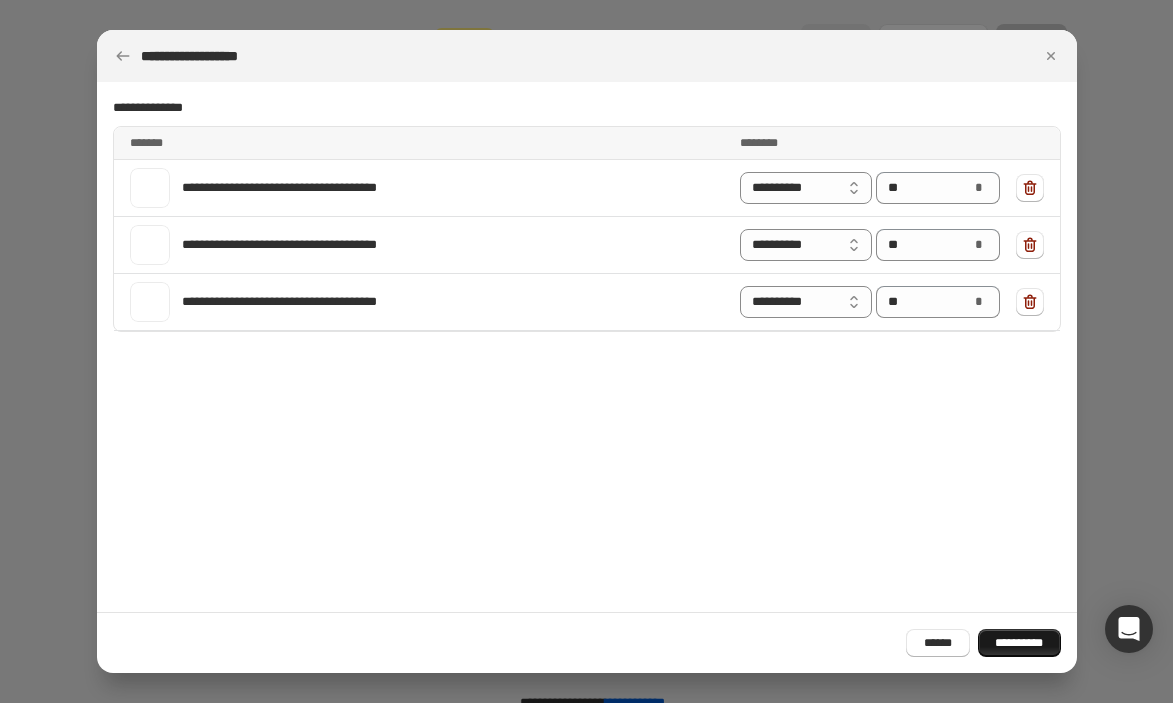 click on "**********" at bounding box center [1019, 643] 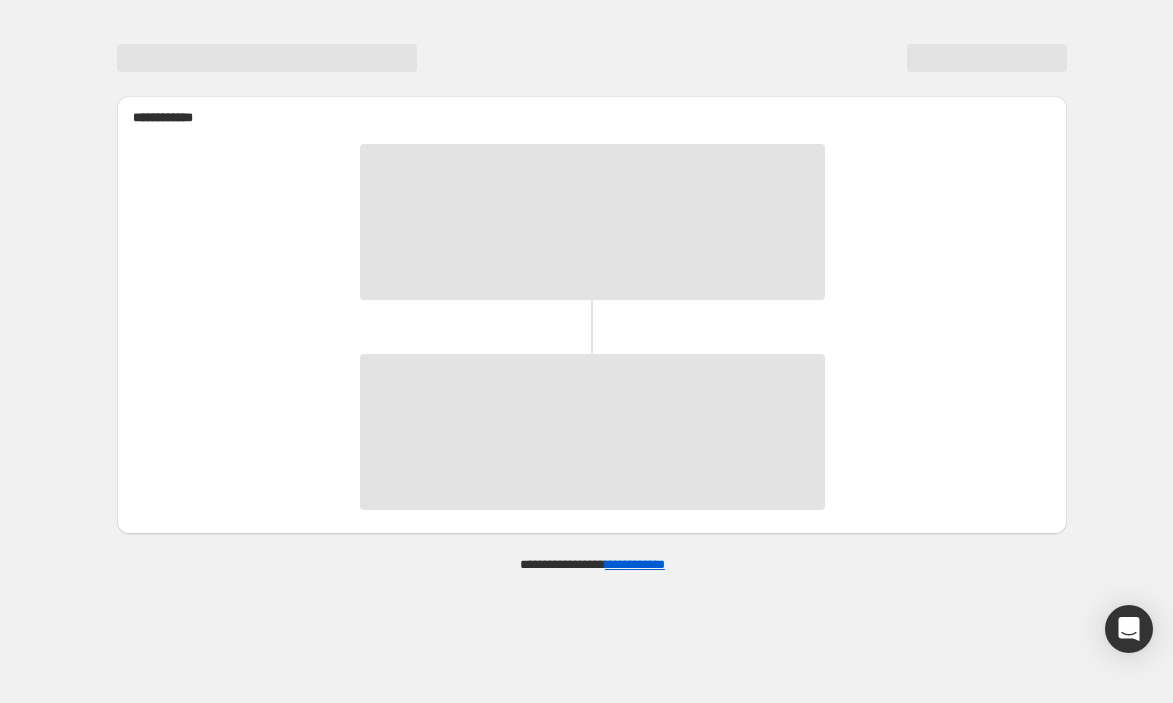 scroll, scrollTop: 0, scrollLeft: 0, axis: both 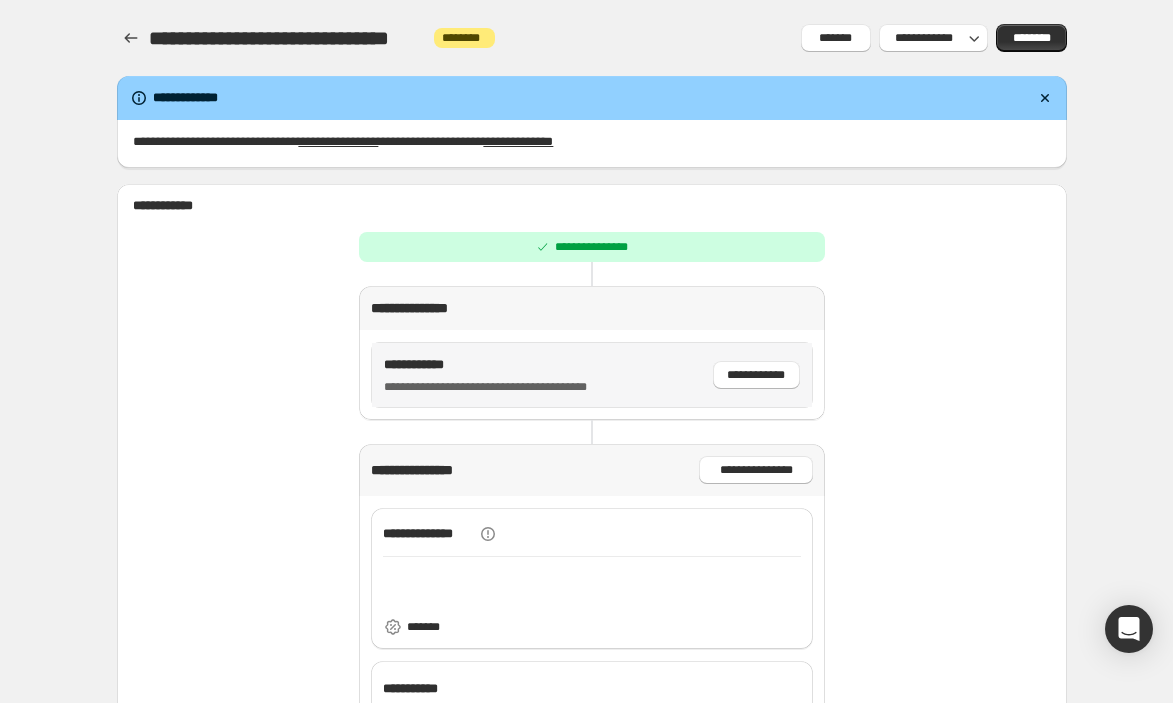 click on "**********" at bounding box center [502, 375] 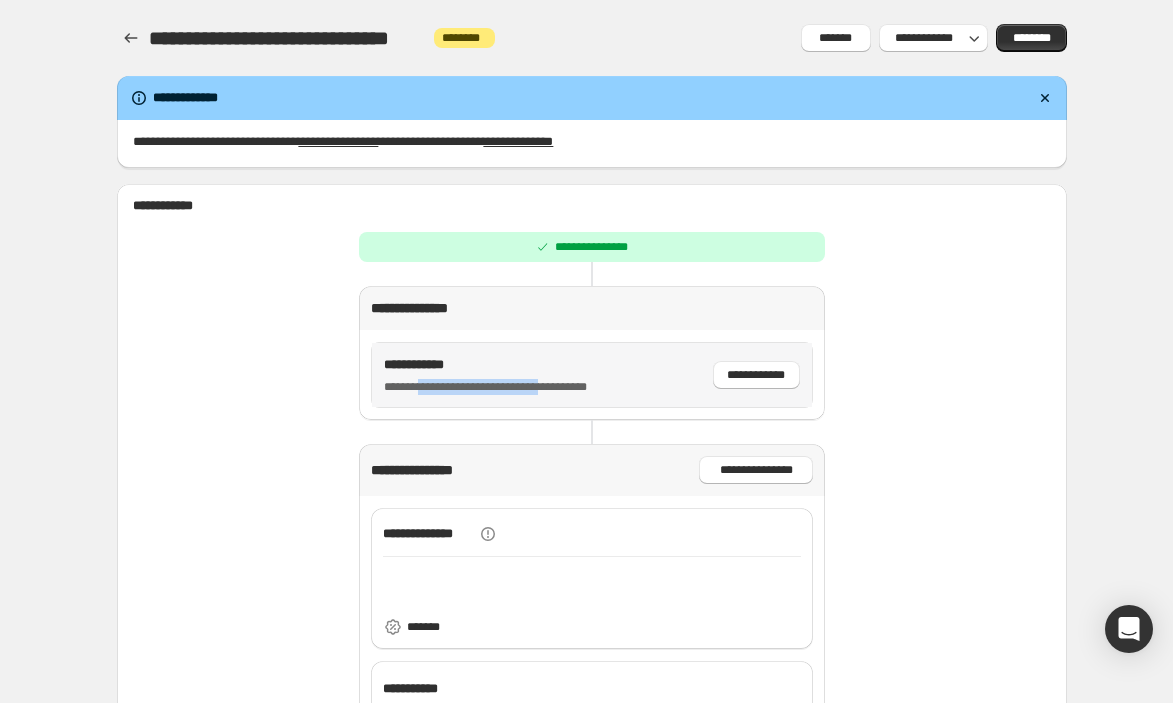 drag, startPoint x: 424, startPoint y: 388, endPoint x: 559, endPoint y: 389, distance: 135.00371 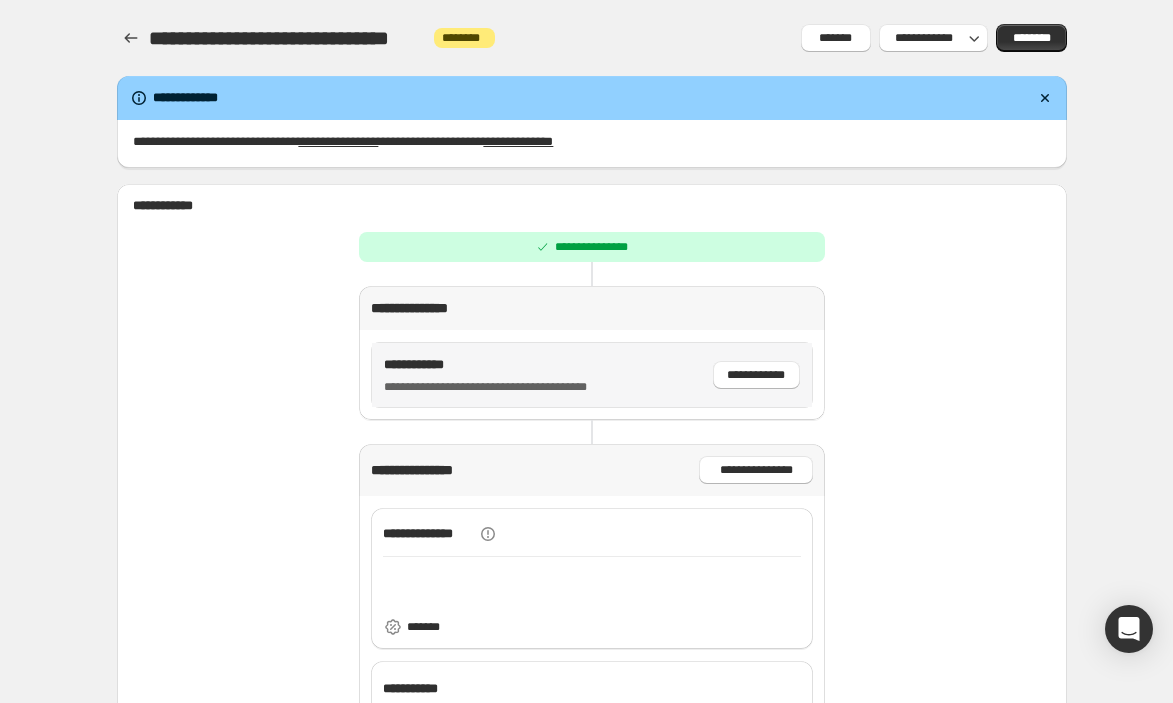 click on "**********" at bounding box center (502, 387) 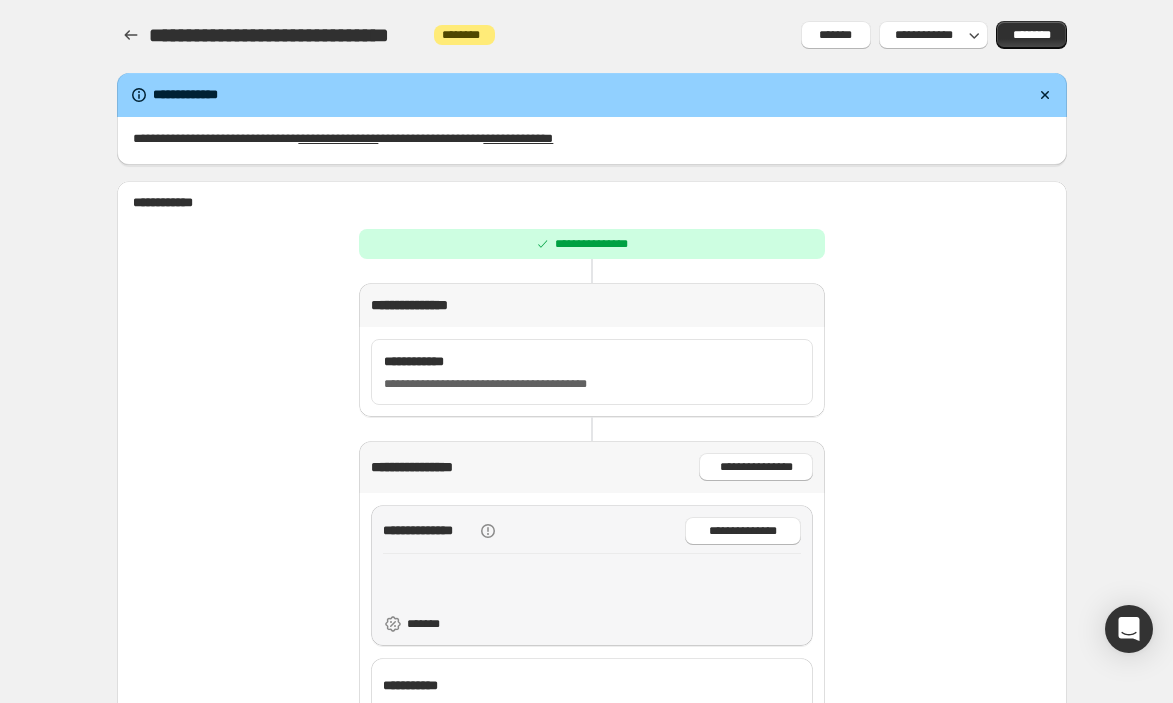 scroll, scrollTop: 3, scrollLeft: 0, axis: vertical 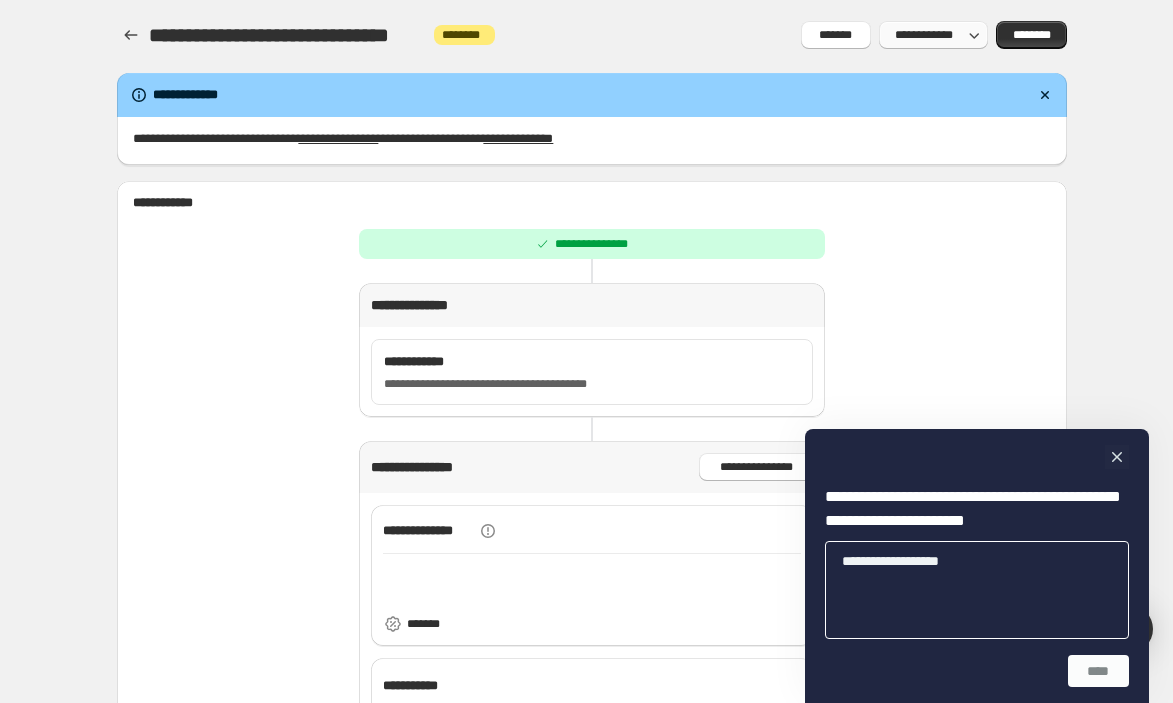 click on "**********" at bounding box center [924, 35] 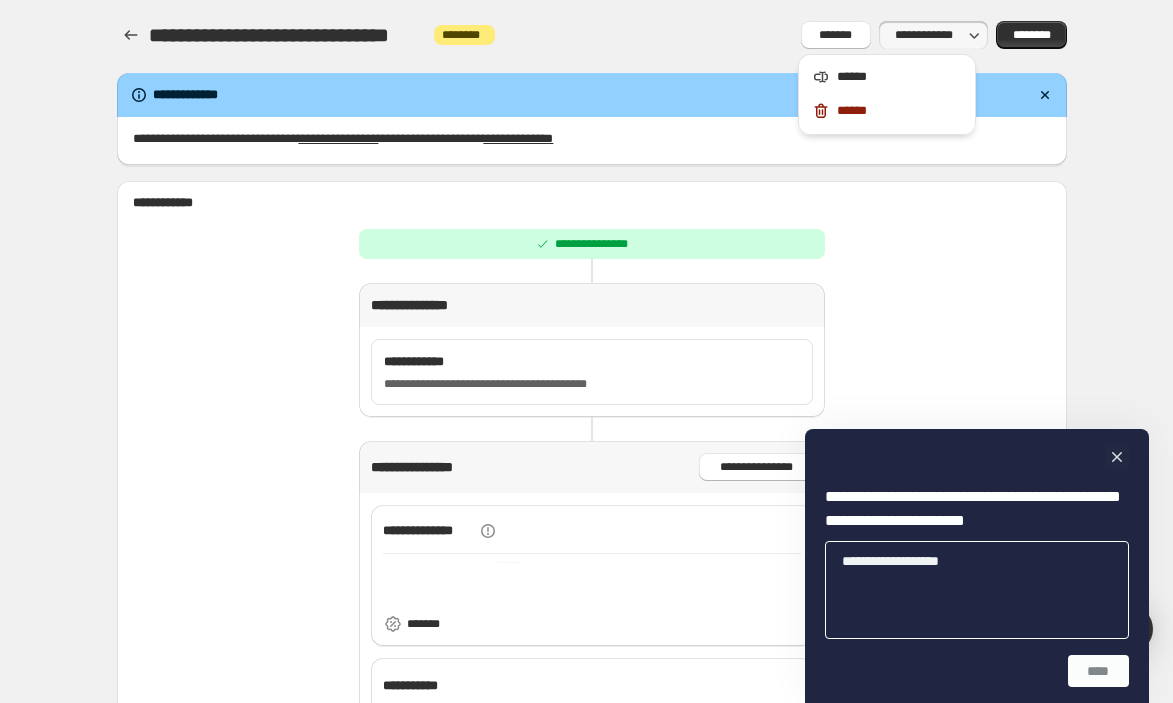 click on "**********" at bounding box center [592, 701] 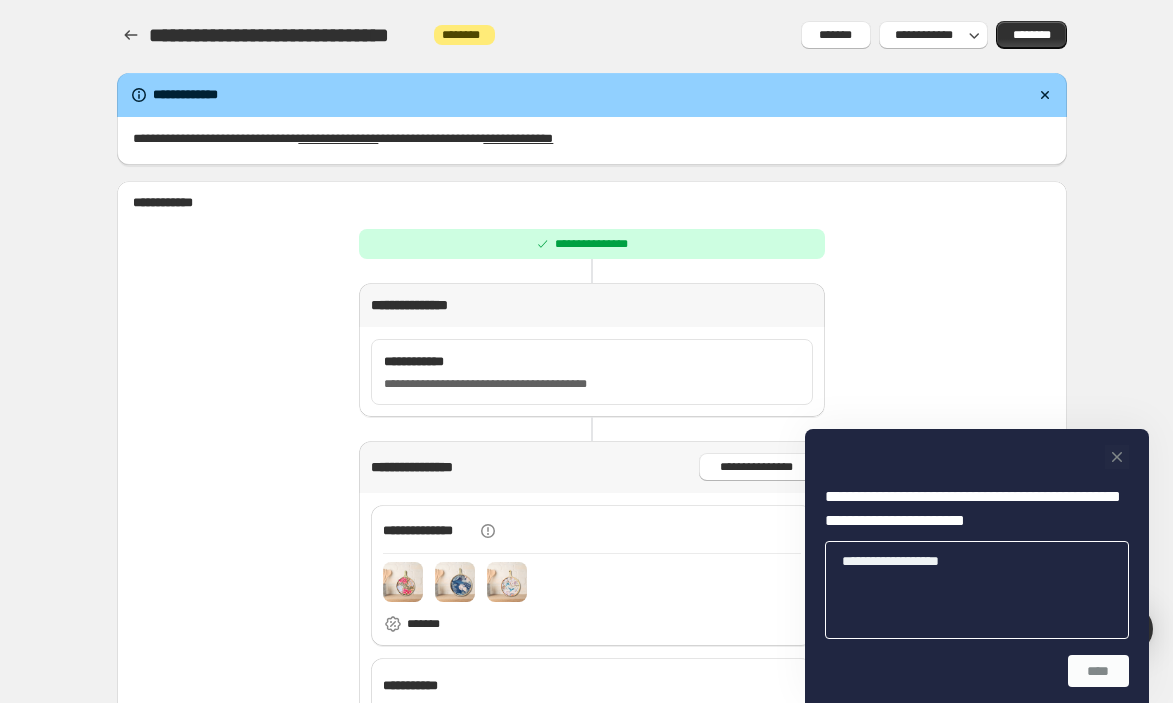 click at bounding box center [1117, 457] 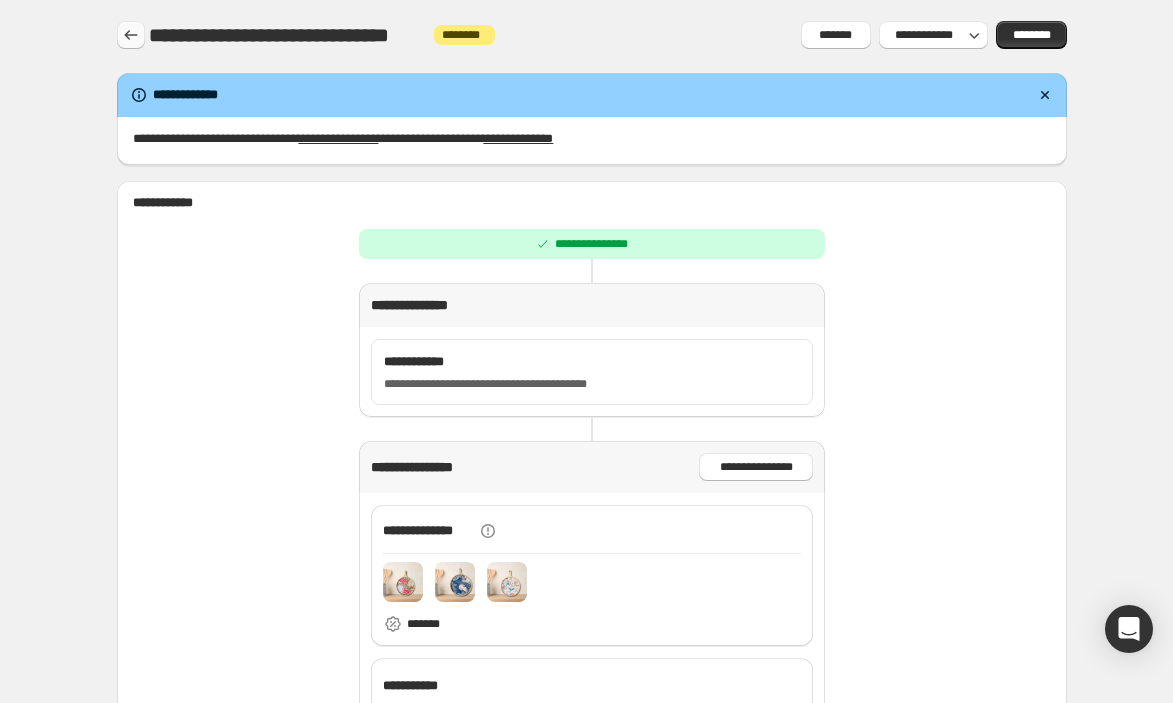 click at bounding box center (131, 35) 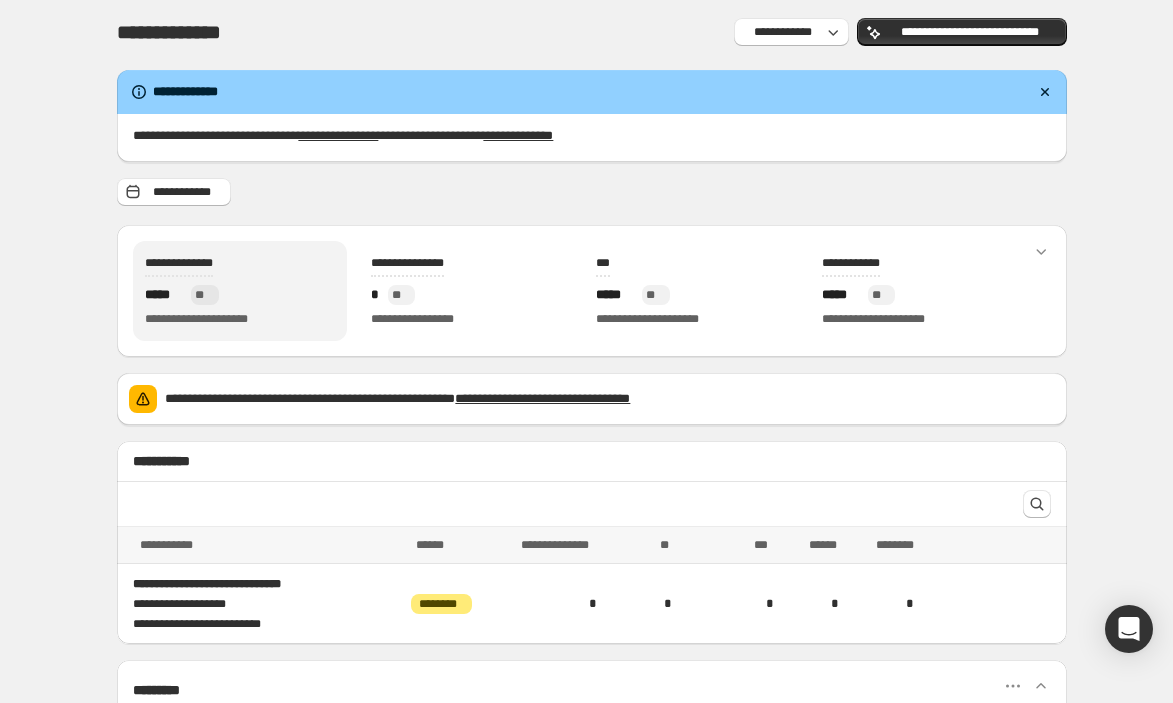 scroll, scrollTop: 0, scrollLeft: 0, axis: both 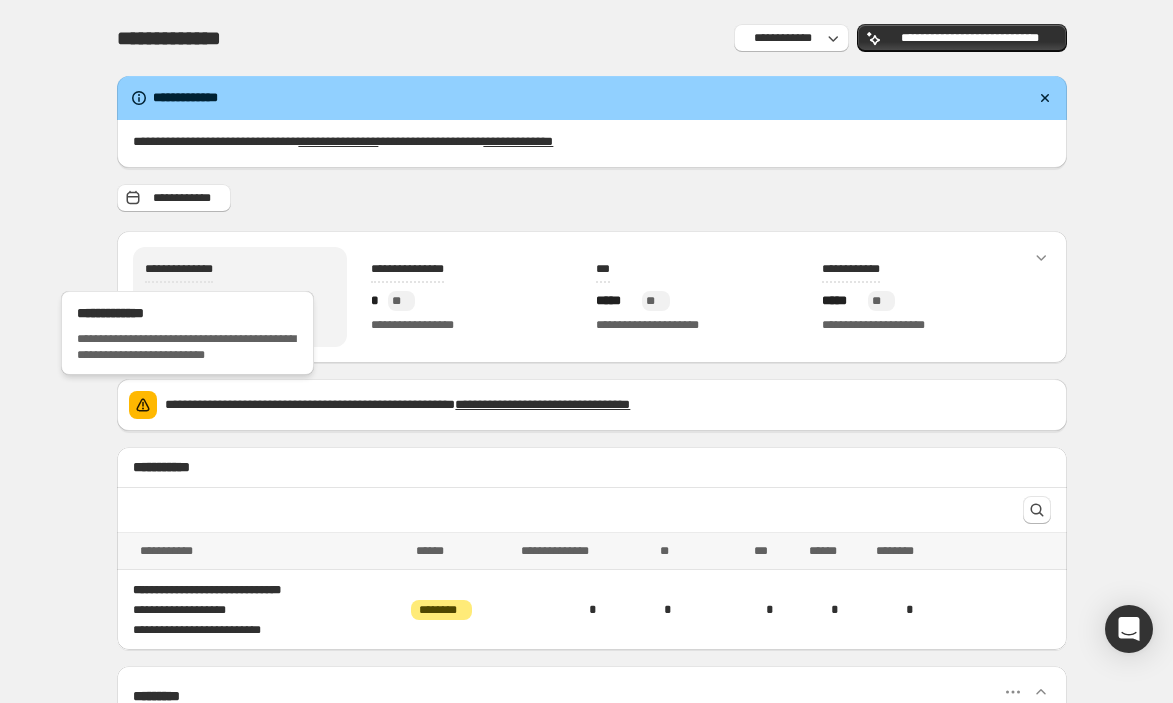 drag, startPoint x: 229, startPoint y: 266, endPoint x: 274, endPoint y: 261, distance: 45.276924 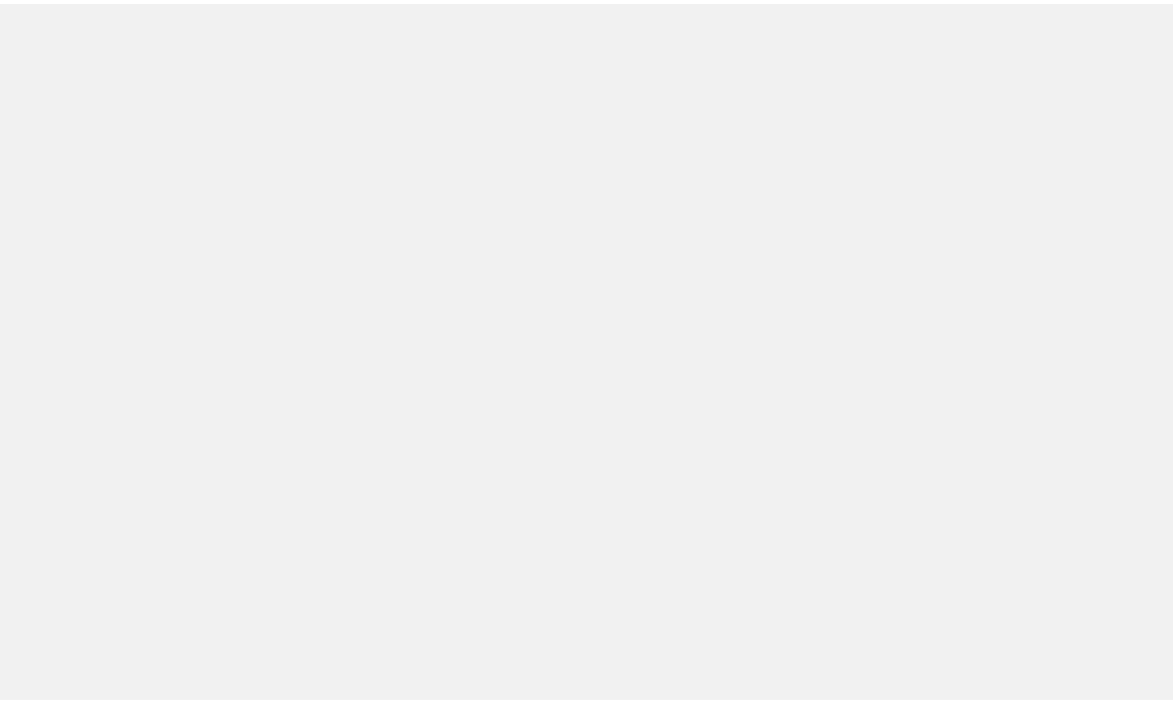 scroll, scrollTop: 0, scrollLeft: 0, axis: both 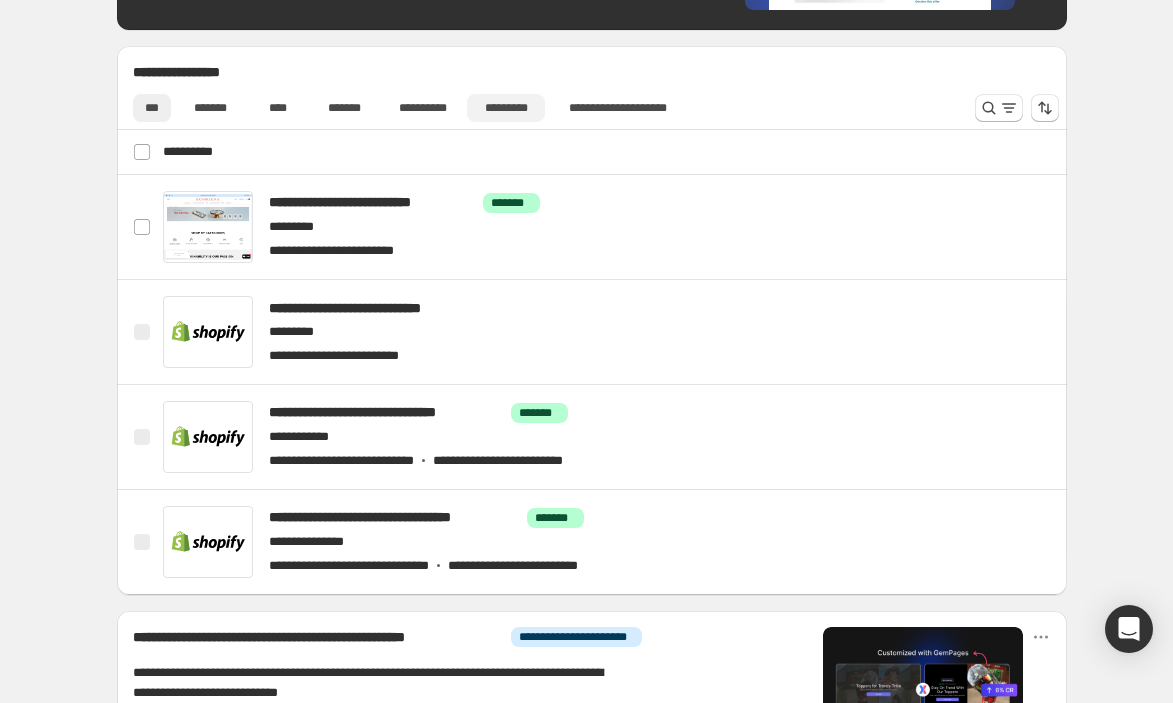 click on "*********" at bounding box center [505, 108] 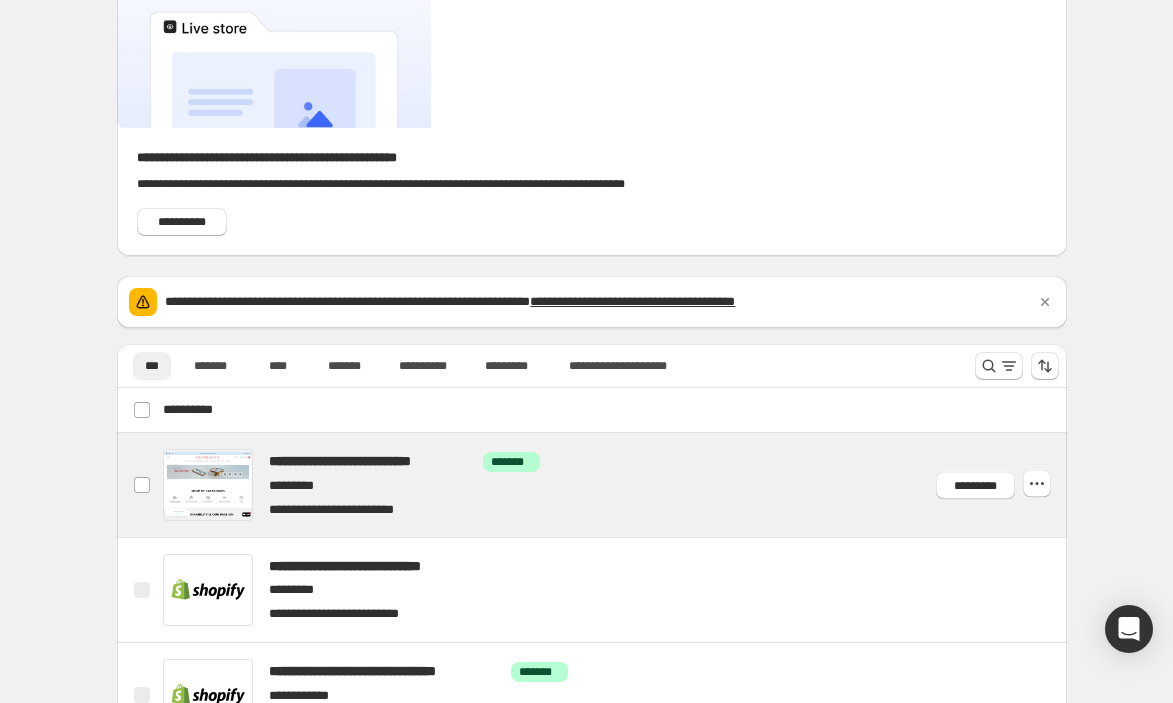 scroll, scrollTop: 210, scrollLeft: 0, axis: vertical 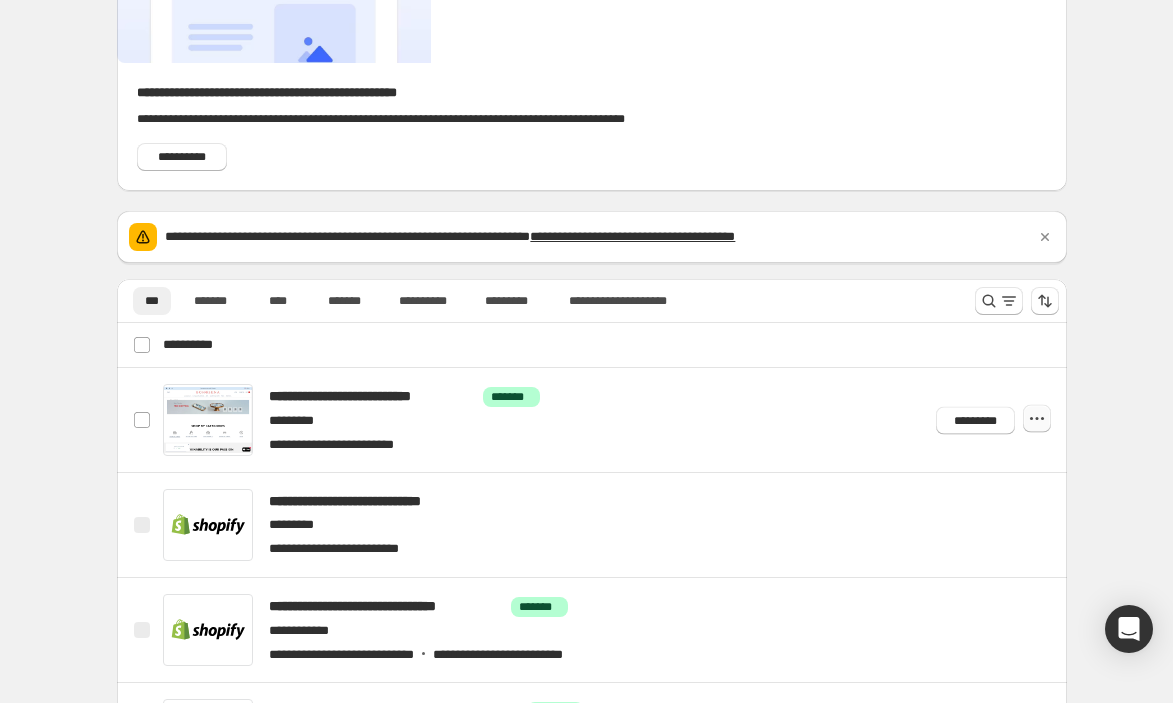 click at bounding box center (1037, 419) 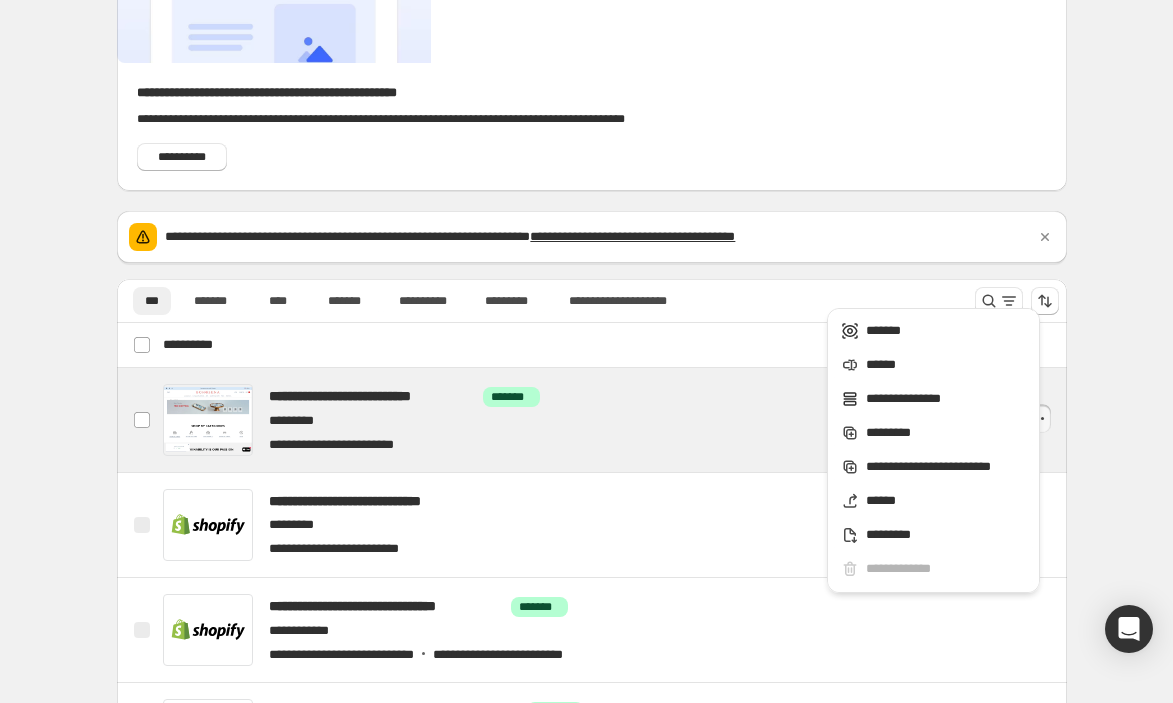 click at bounding box center (616, 420) 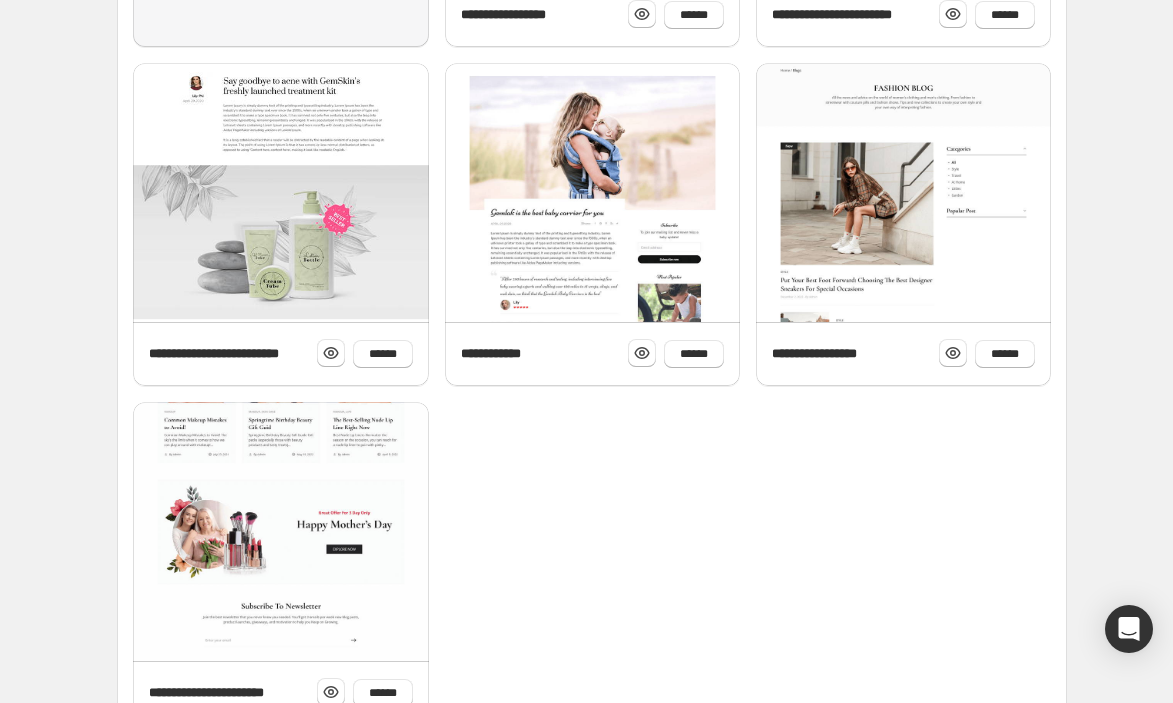 scroll, scrollTop: 0, scrollLeft: 0, axis: both 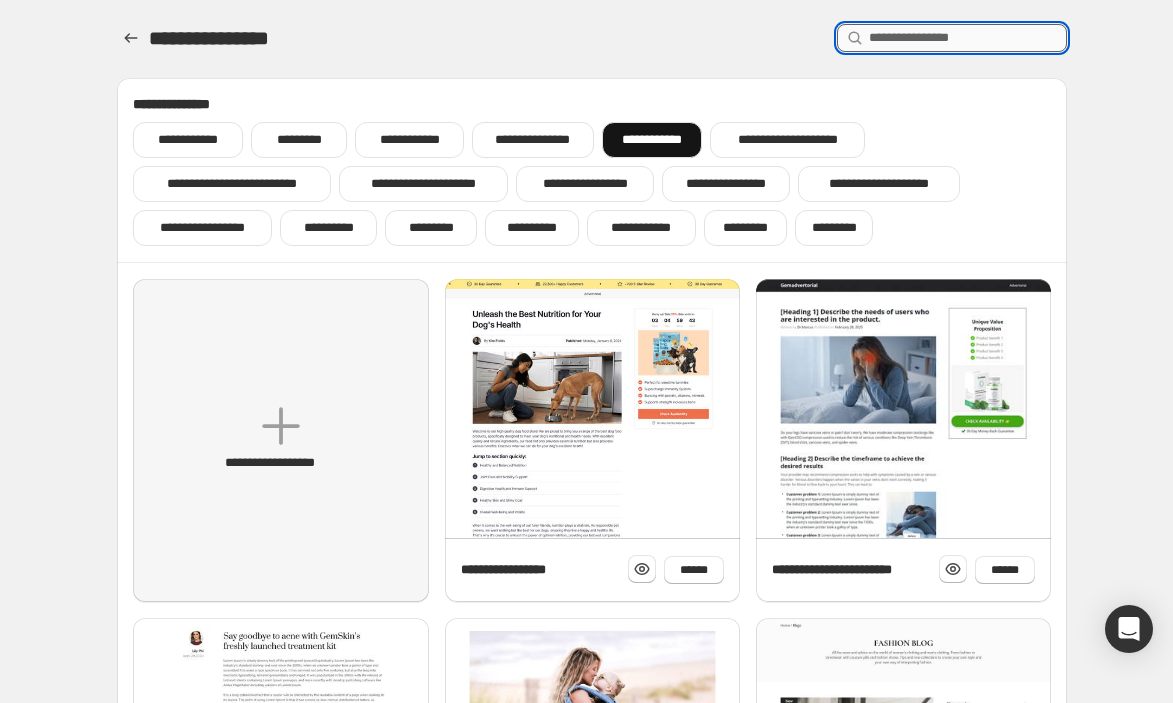 click at bounding box center (968, 38) 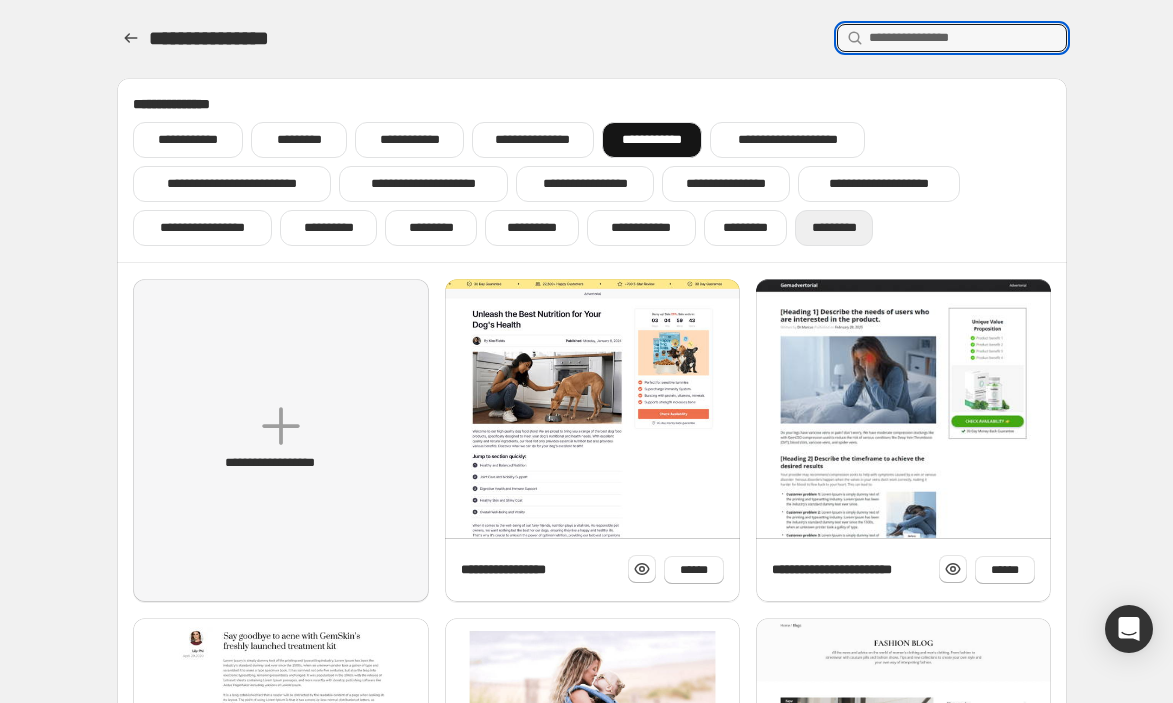 click on "*********" at bounding box center [834, 228] 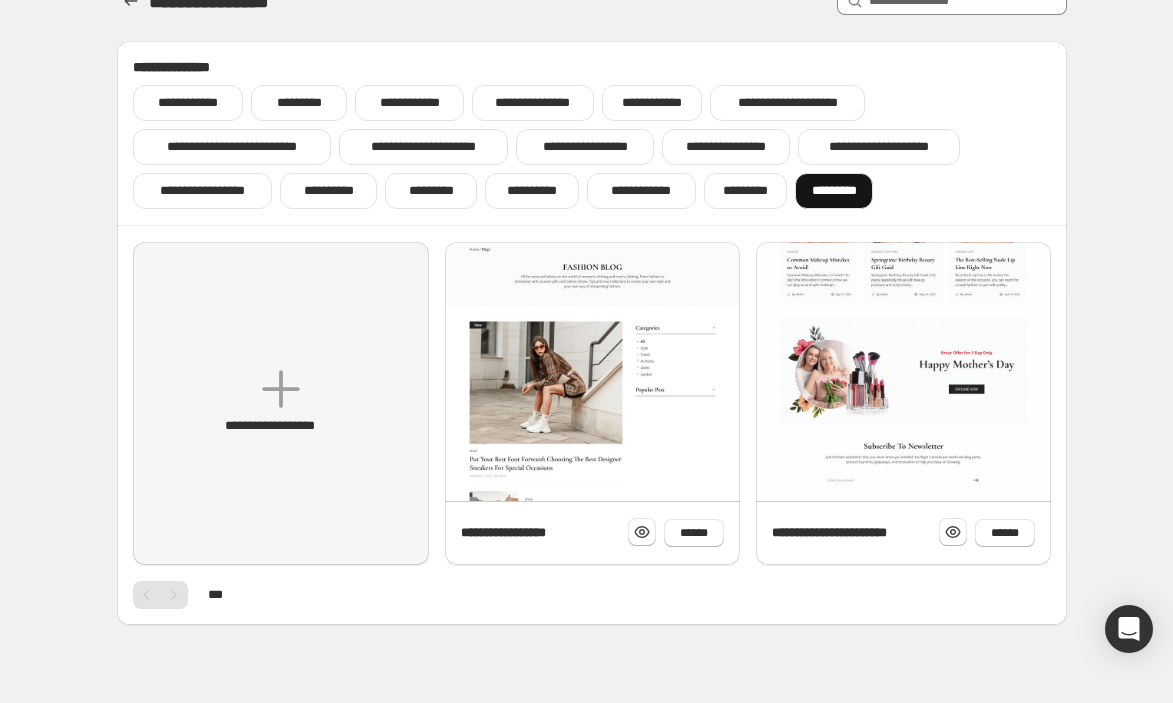 scroll, scrollTop: 57, scrollLeft: 0, axis: vertical 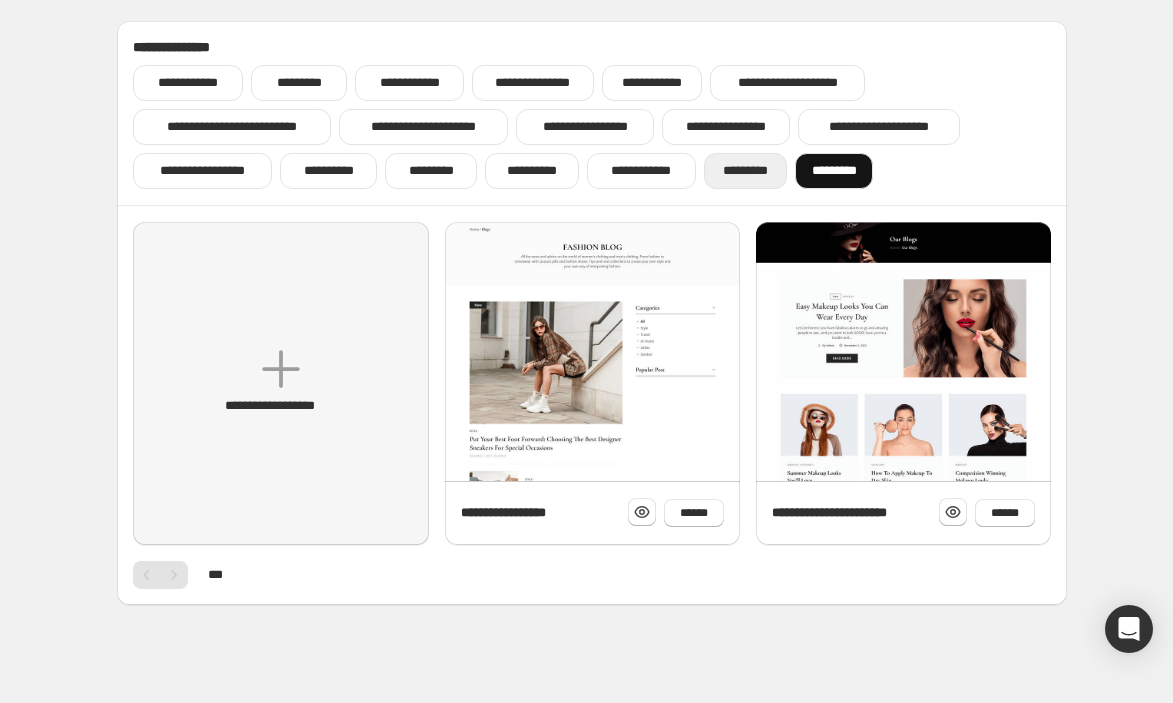 click on "*********" at bounding box center (746, 171) 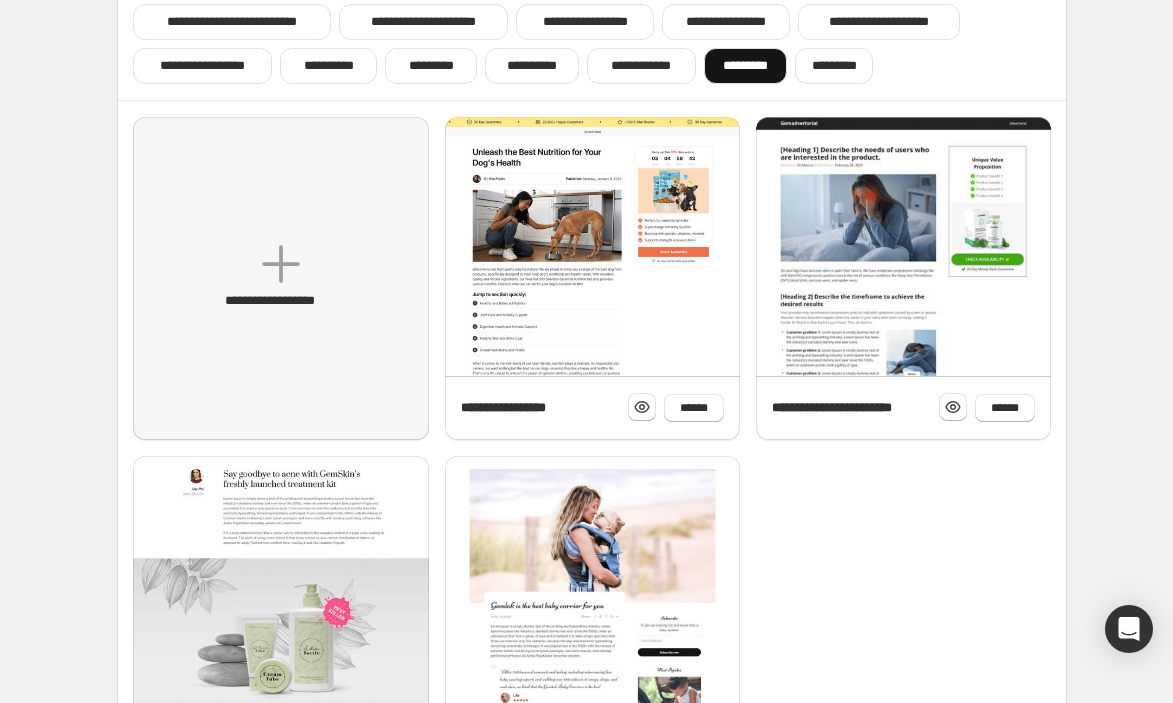 scroll, scrollTop: 57, scrollLeft: 0, axis: vertical 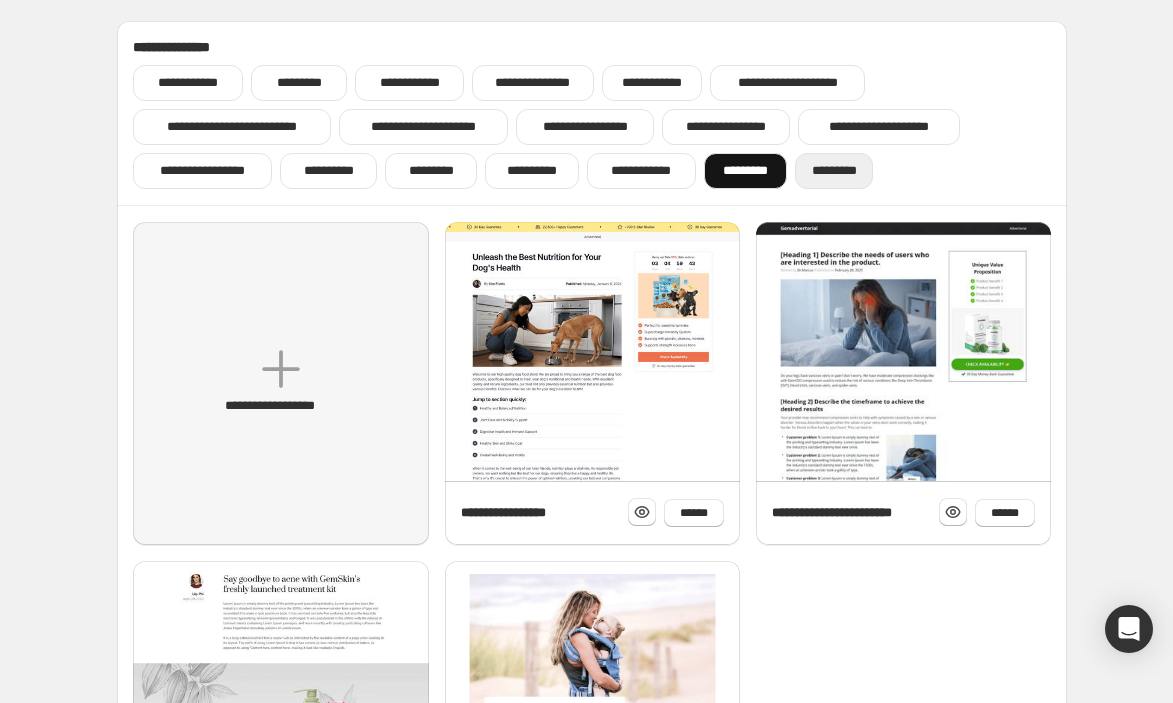 click on "*********" at bounding box center [834, 171] 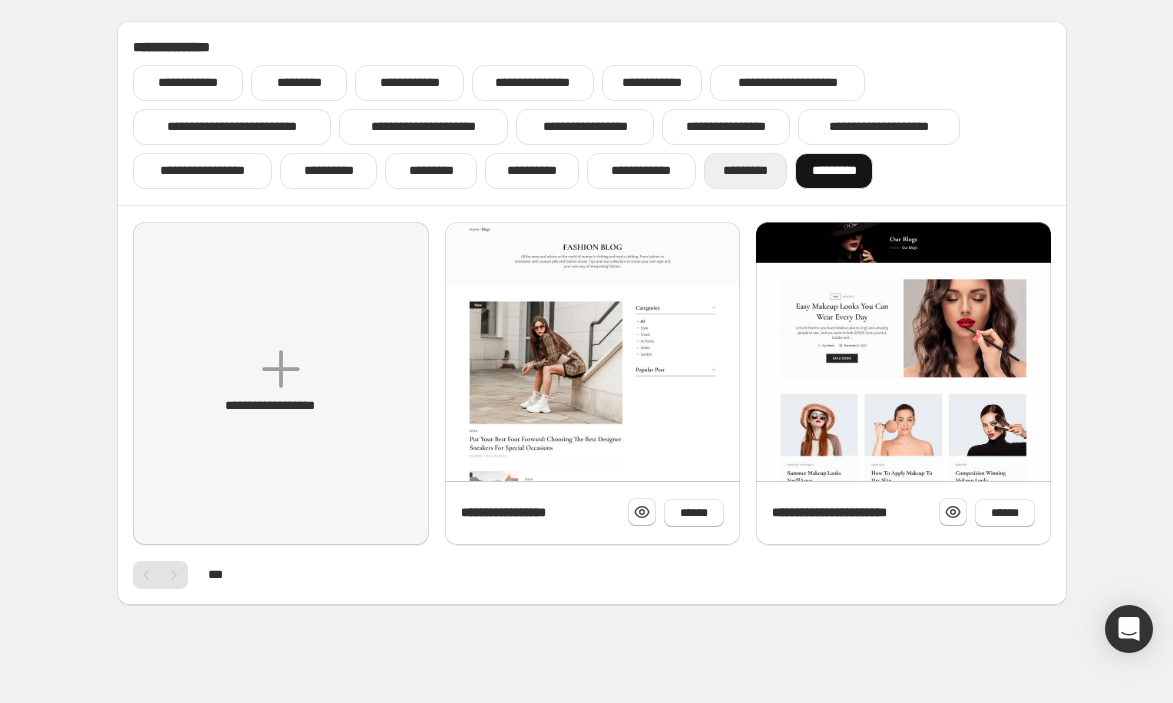 click on "*********" at bounding box center [746, 171] 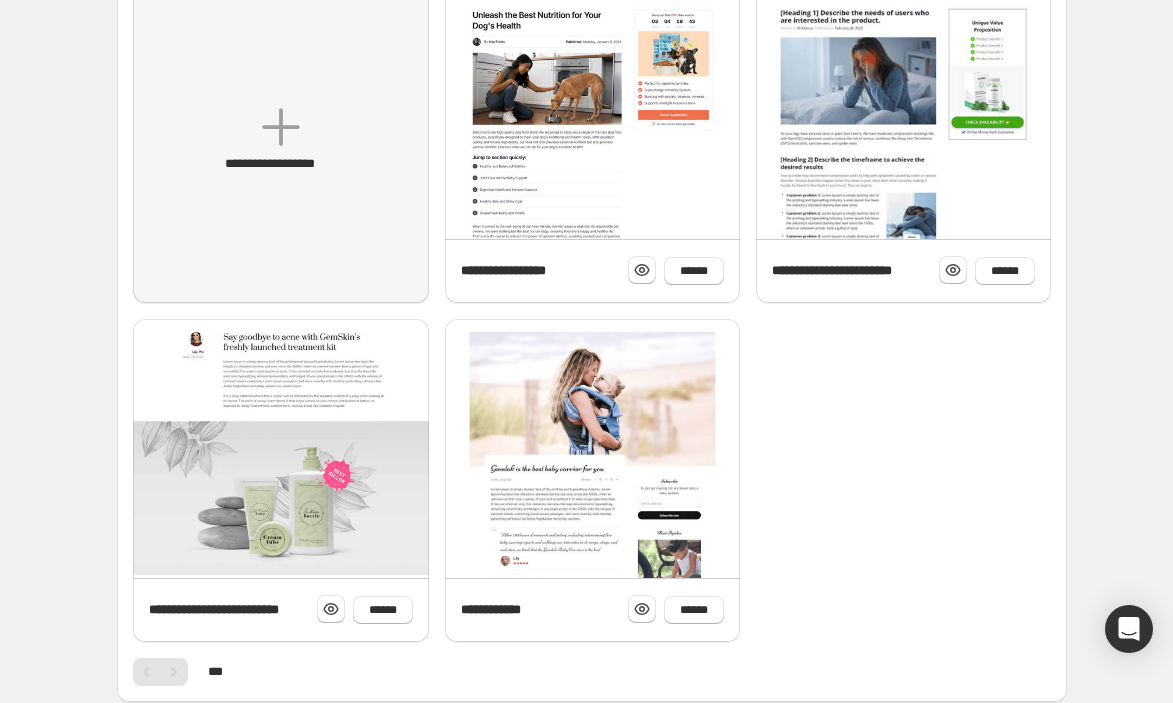 scroll, scrollTop: 391, scrollLeft: 0, axis: vertical 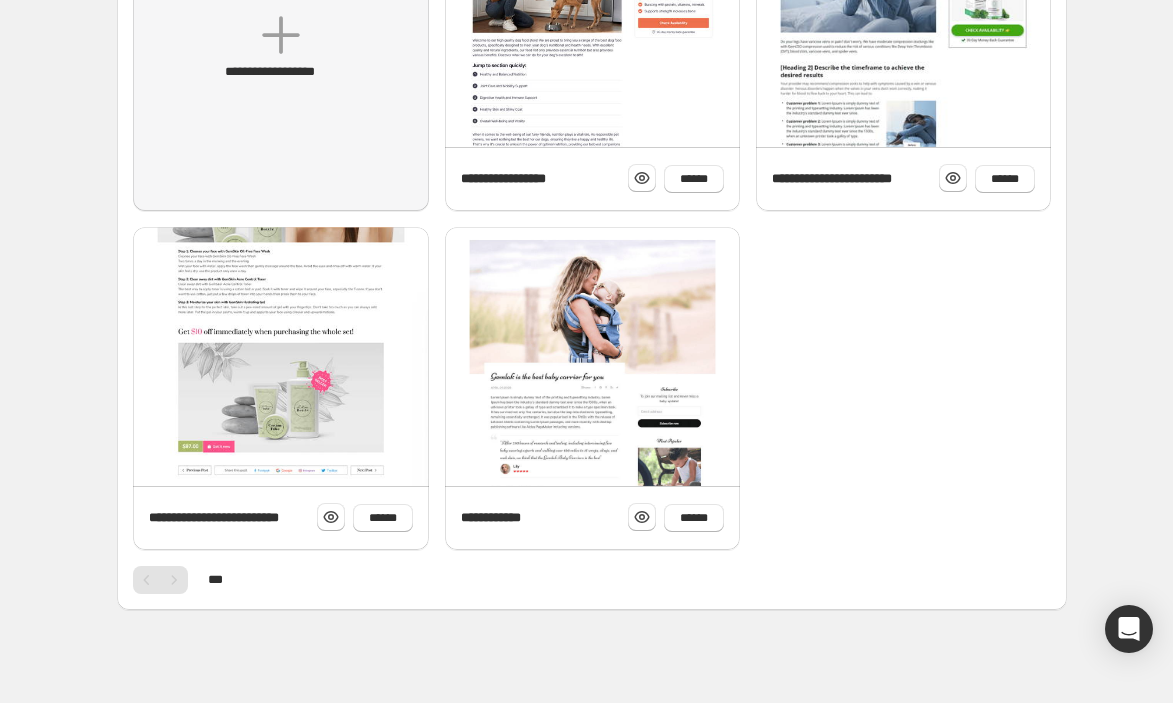 click at bounding box center [592, 702] 